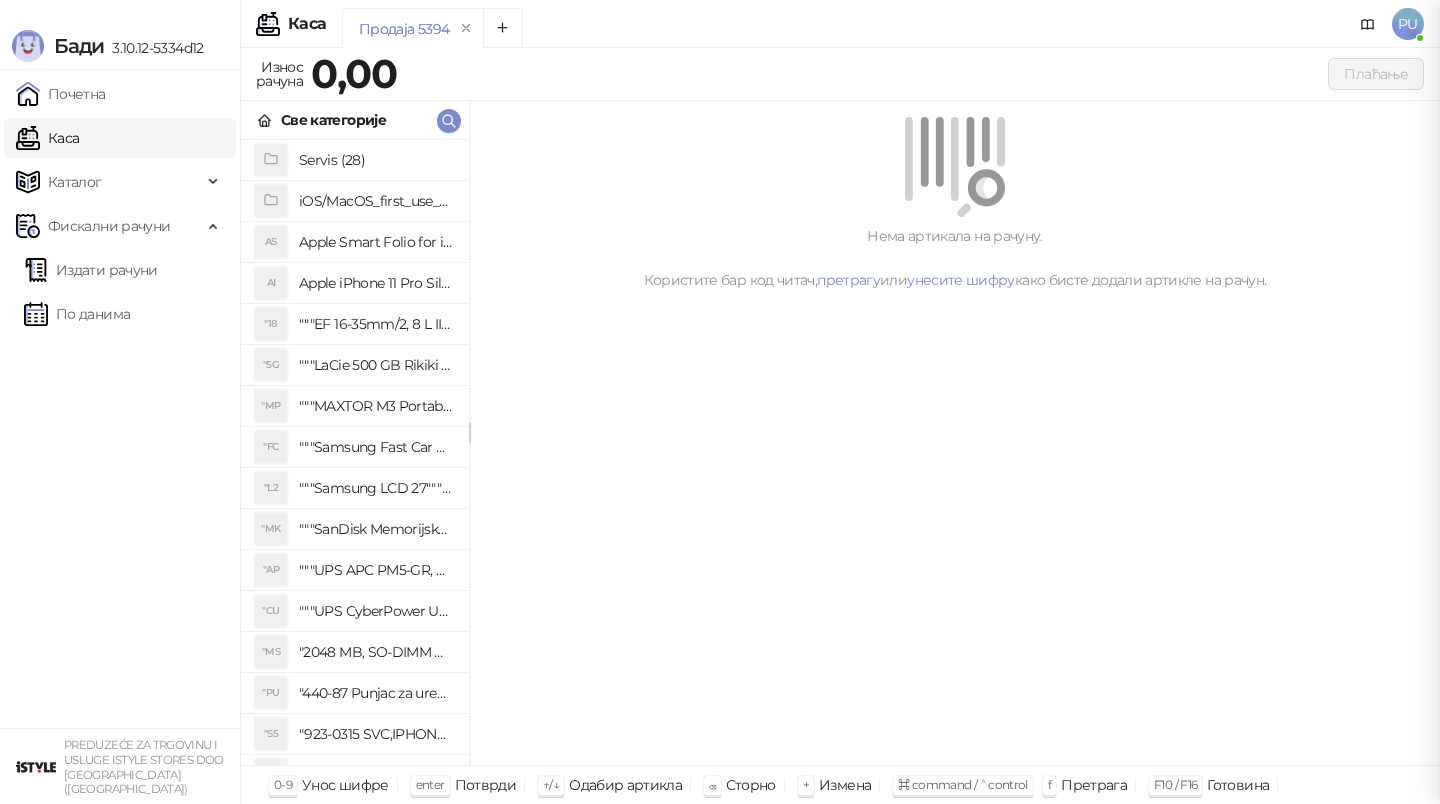 scroll, scrollTop: 0, scrollLeft: 0, axis: both 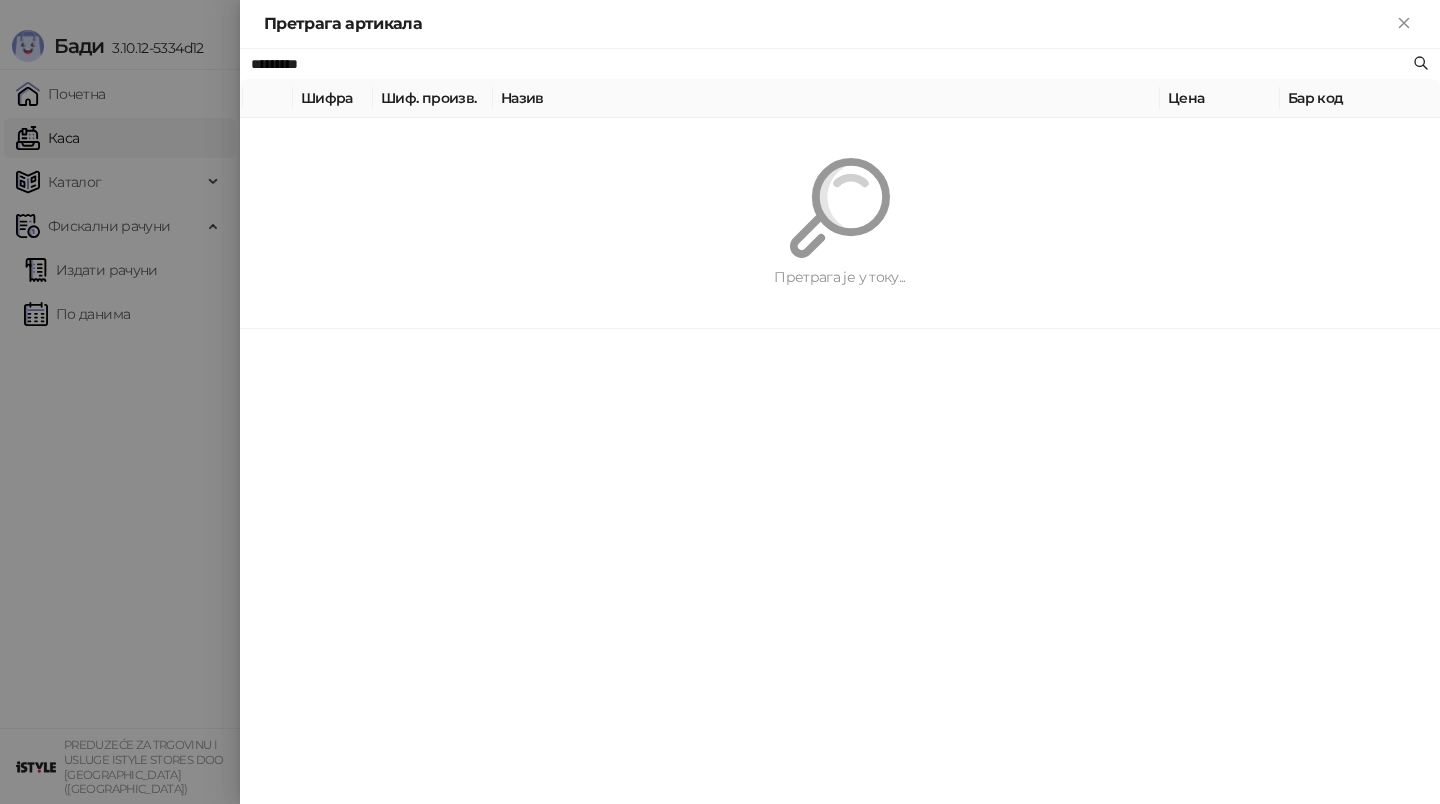 paste 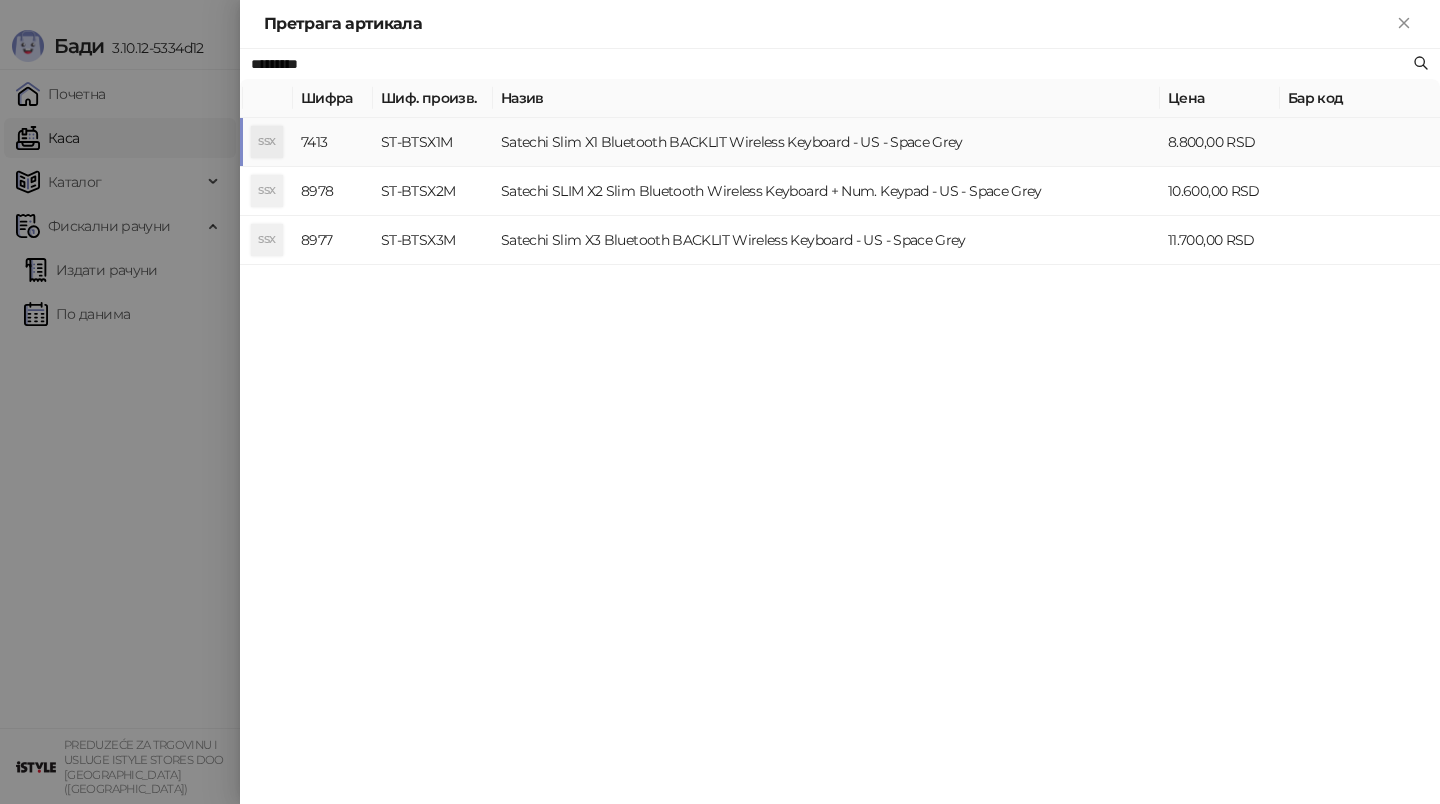 type on "*********" 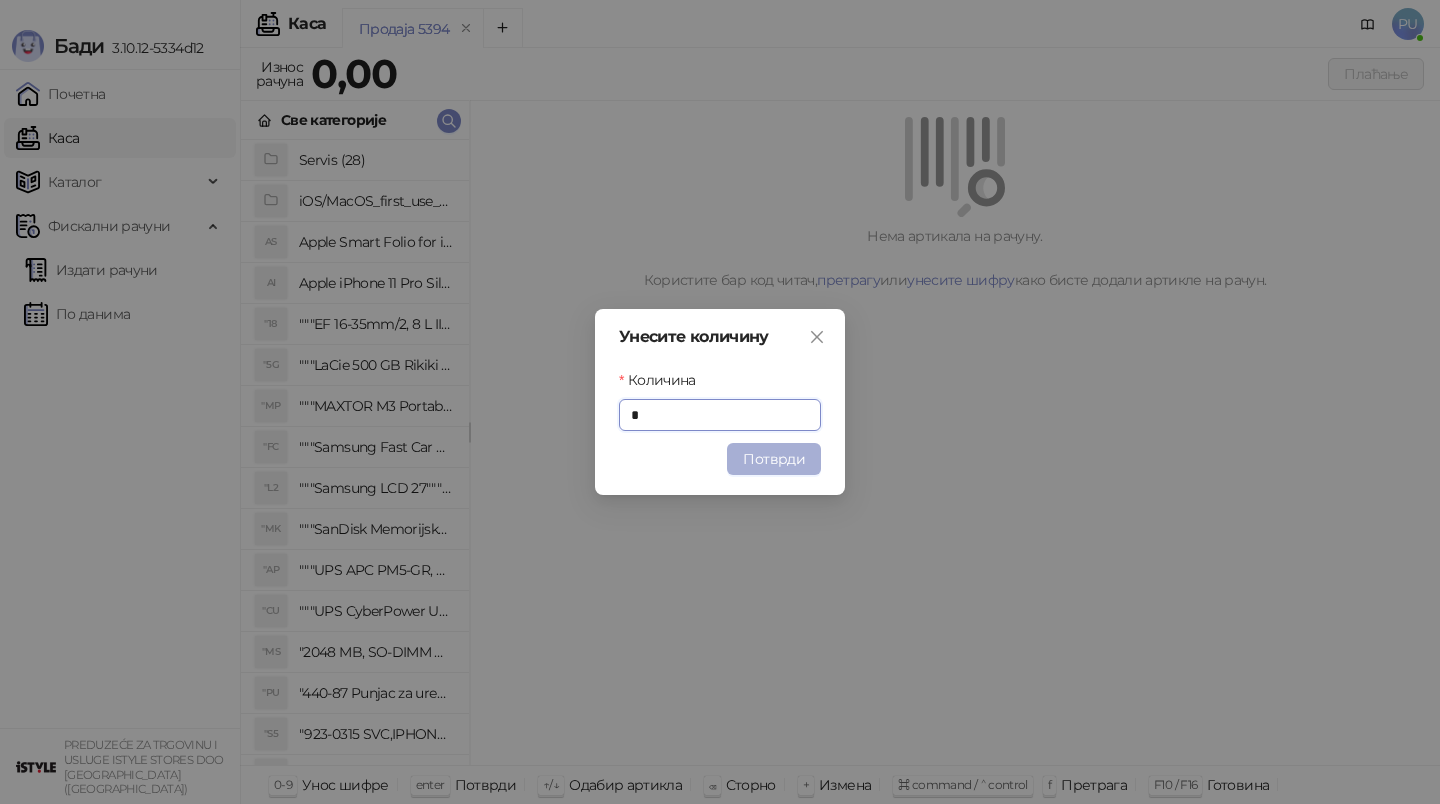 click on "Потврди" at bounding box center [774, 459] 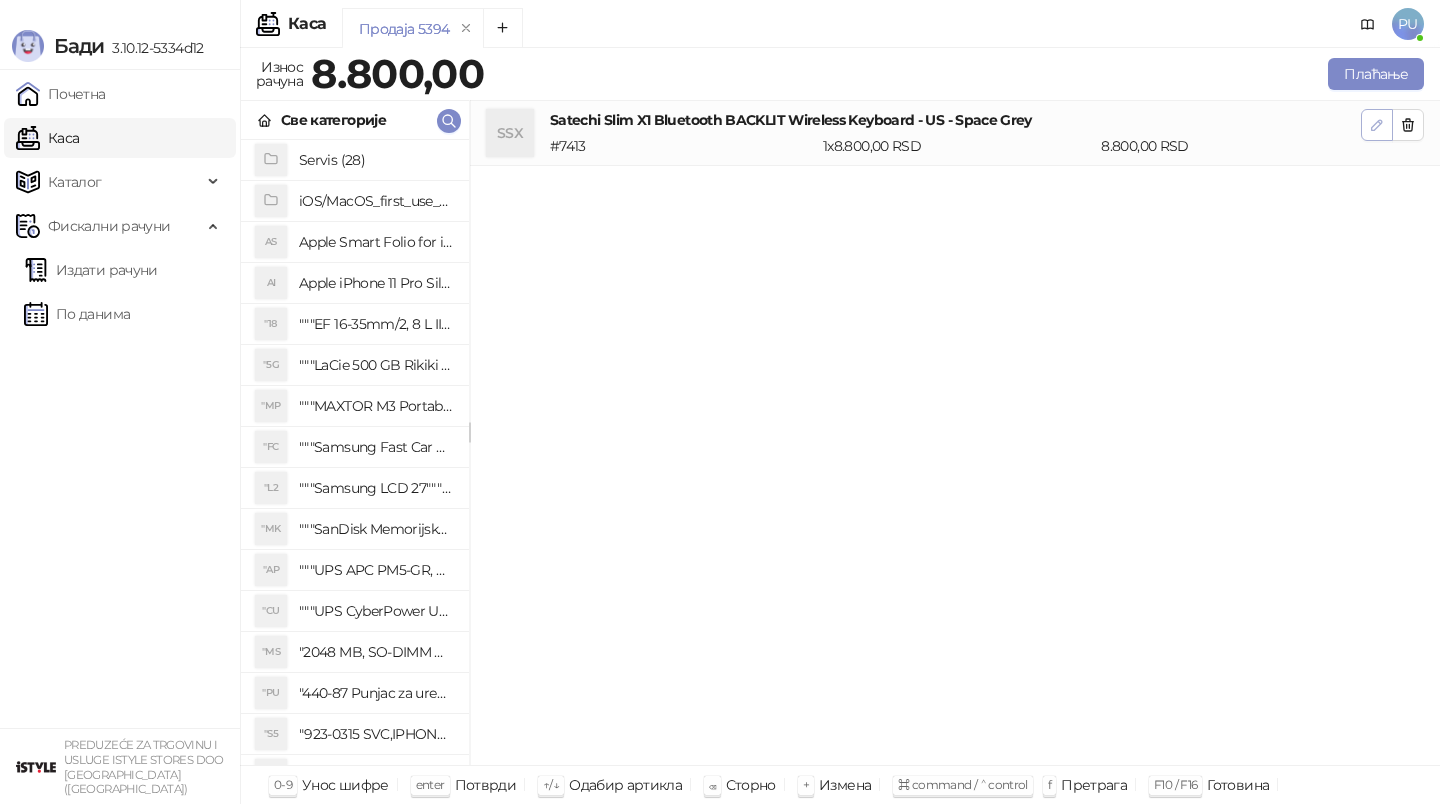 click 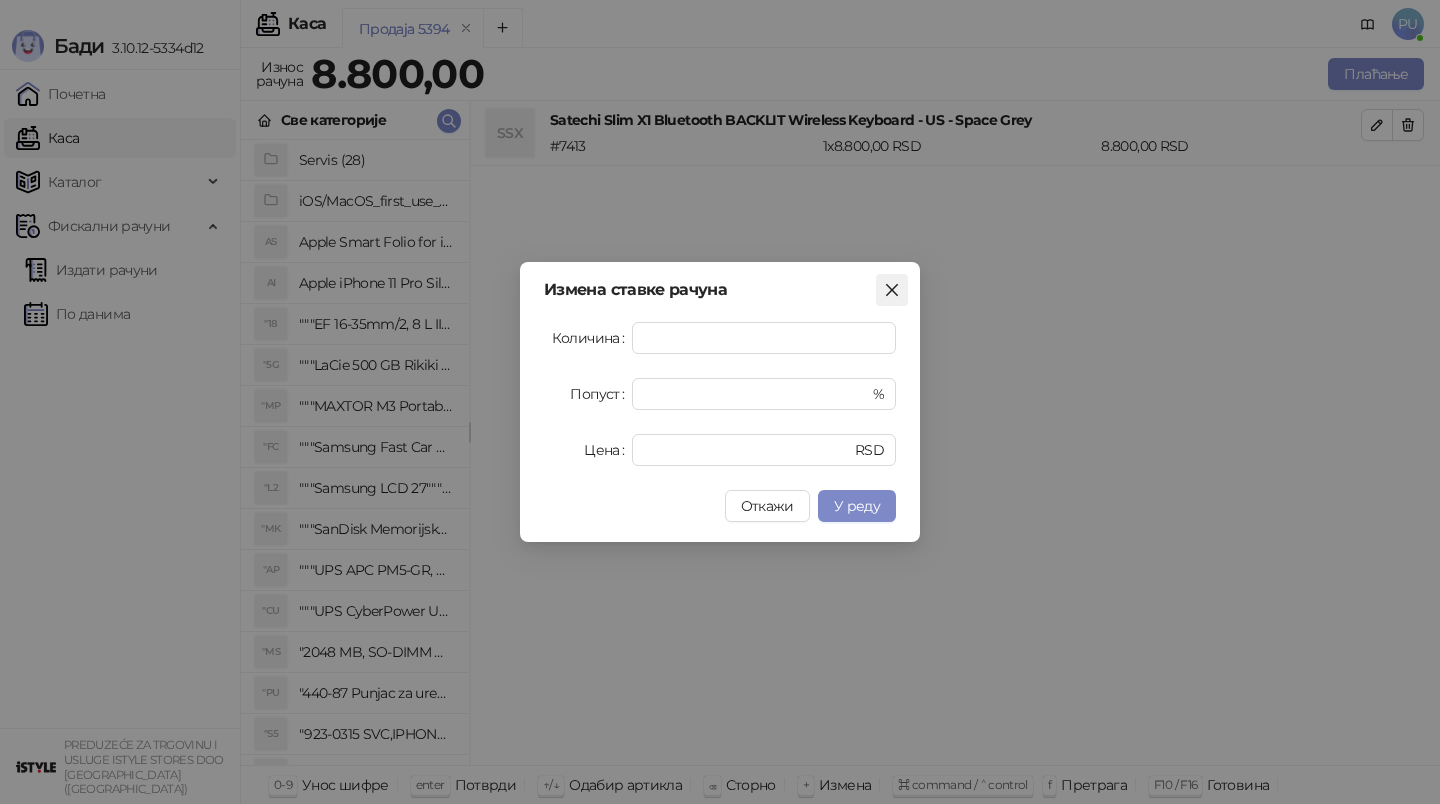 click at bounding box center (892, 290) 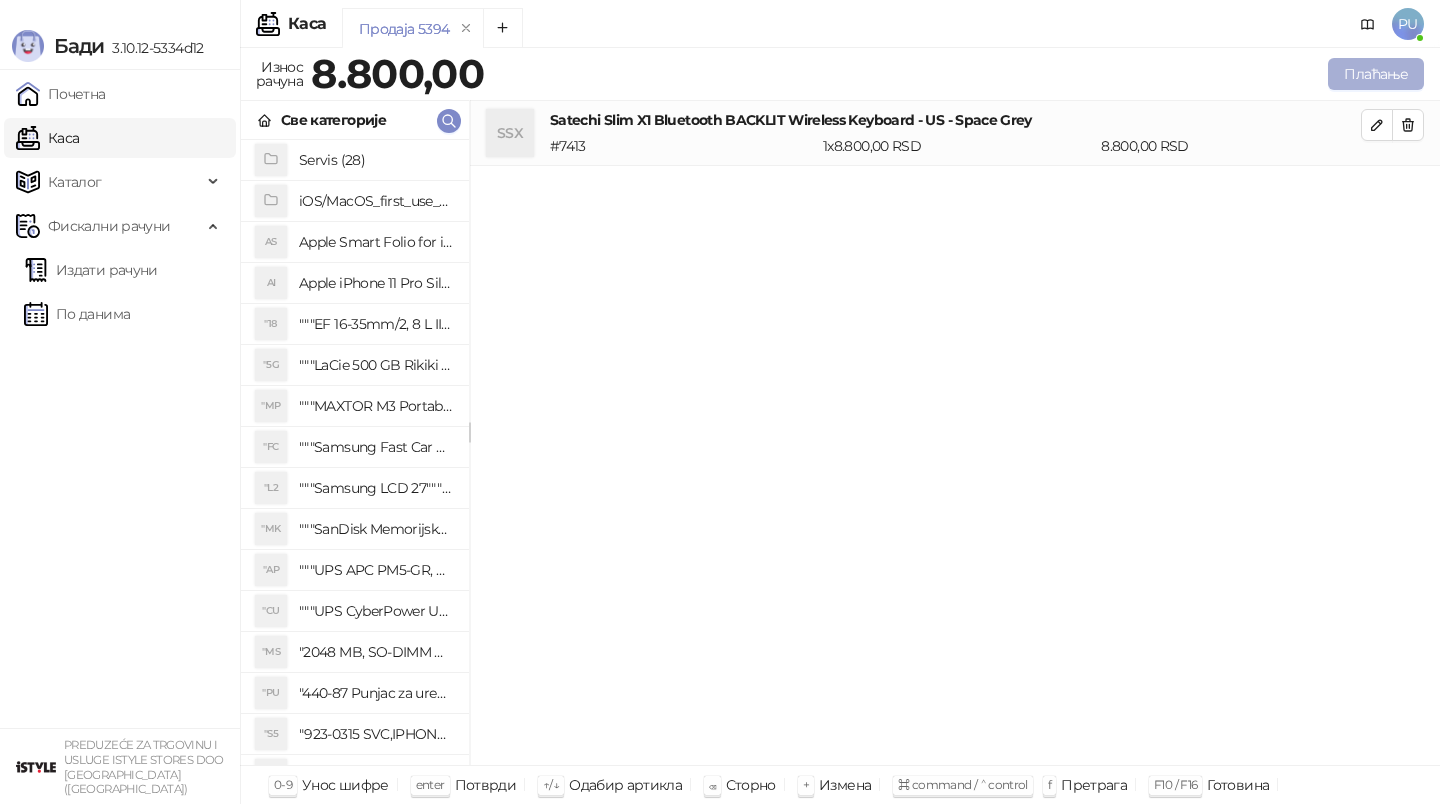click on "Плаћање" at bounding box center (1376, 74) 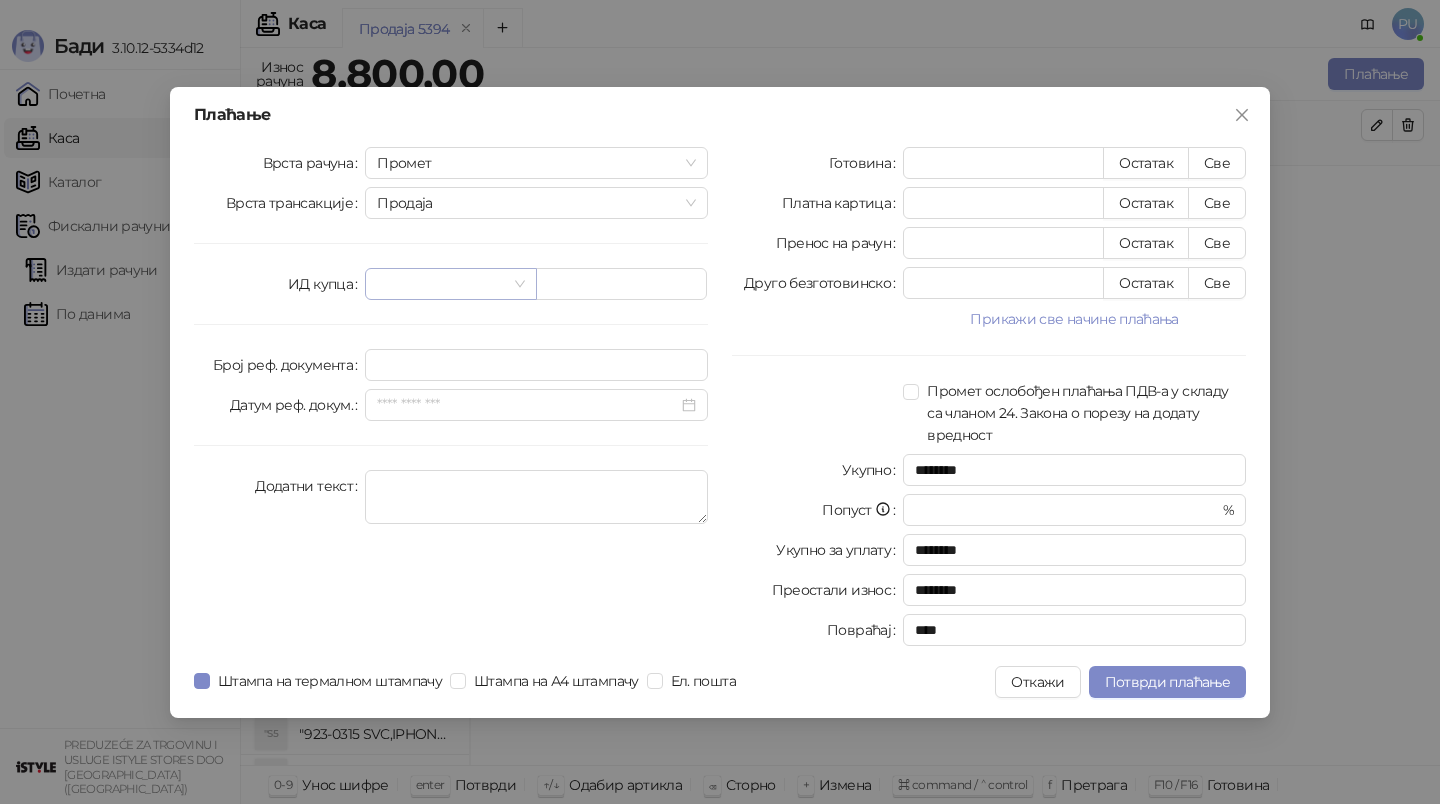 click at bounding box center [441, 284] 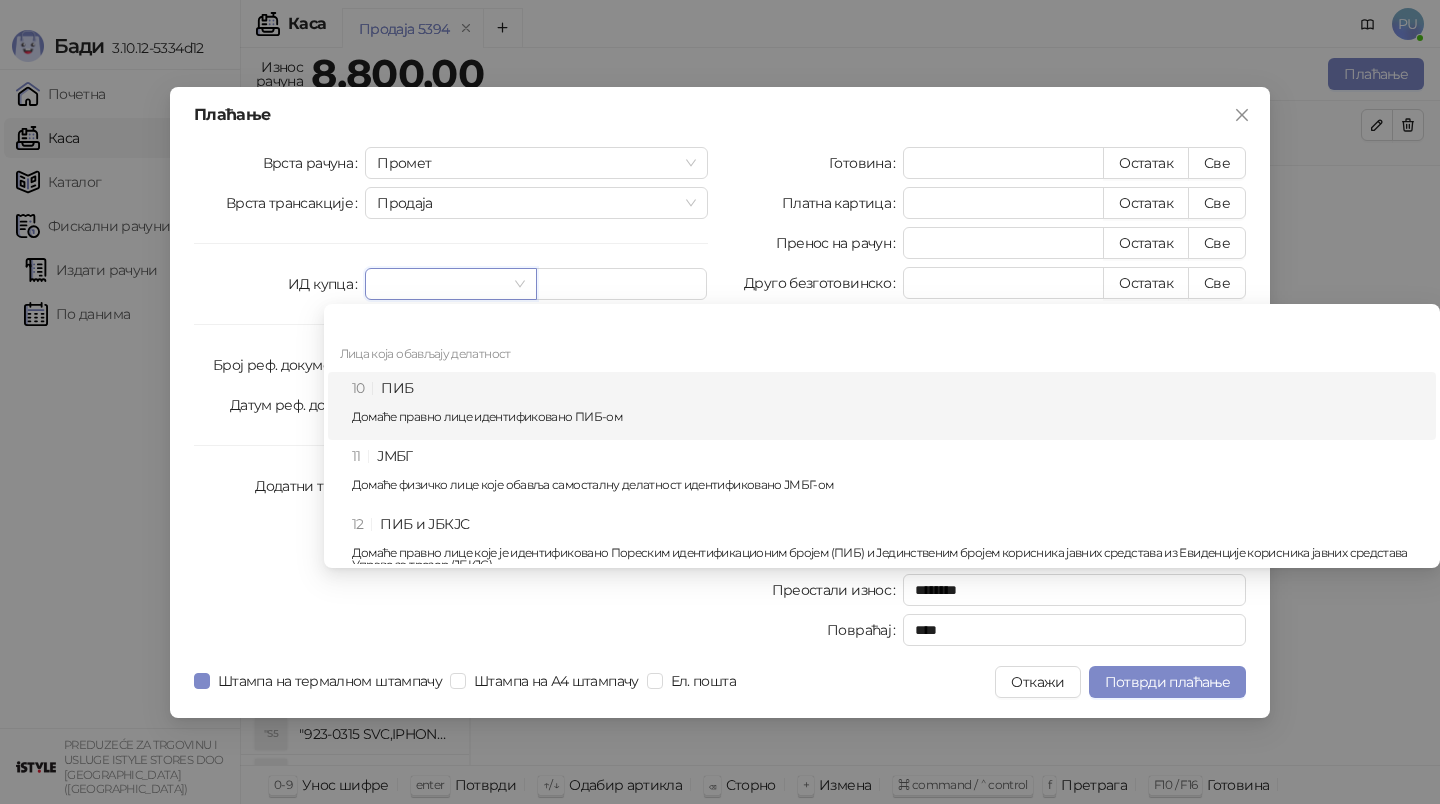 click on "10 ПИБ Домаће правно лице идентификовано ПИБ-ом" at bounding box center (888, 406) 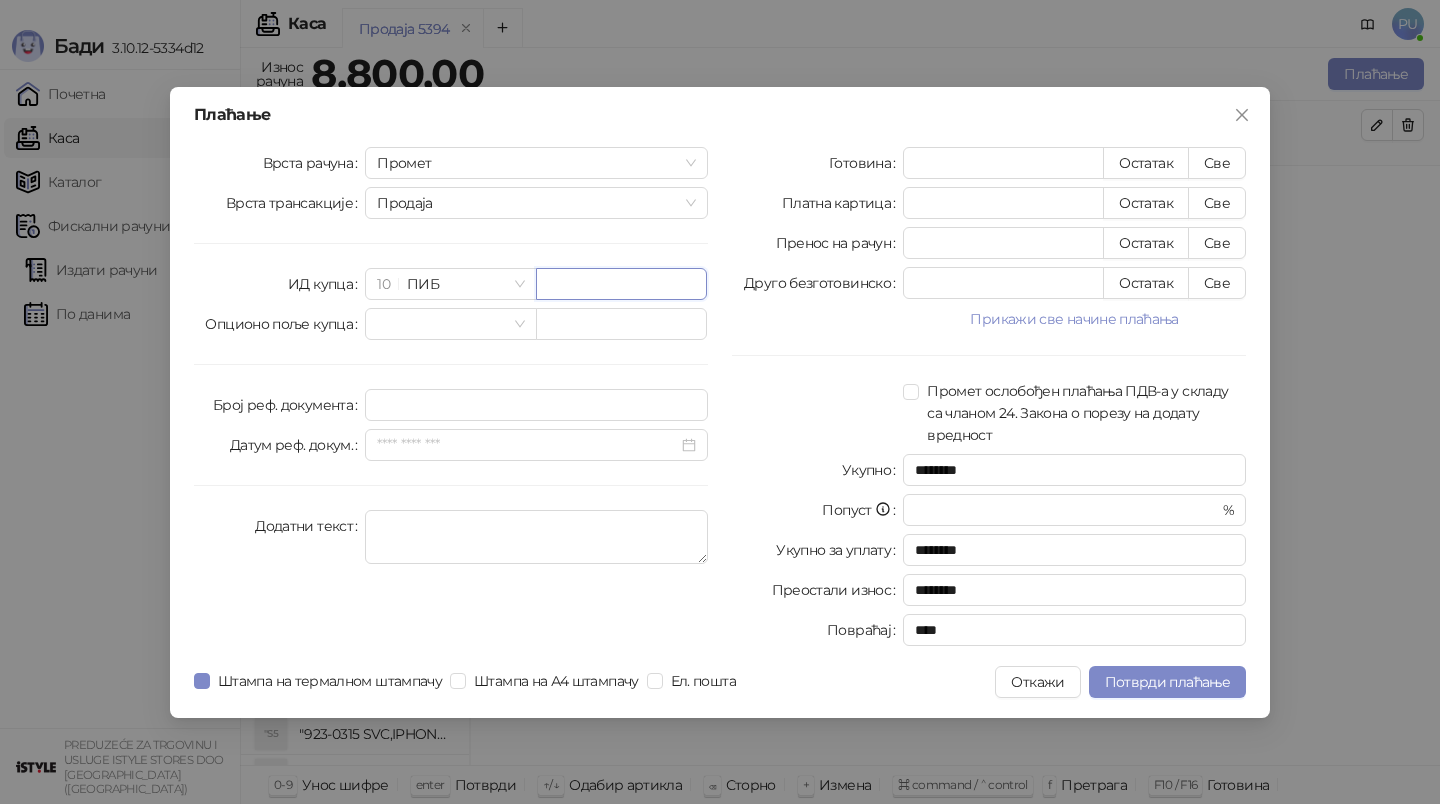 paste on "*********" 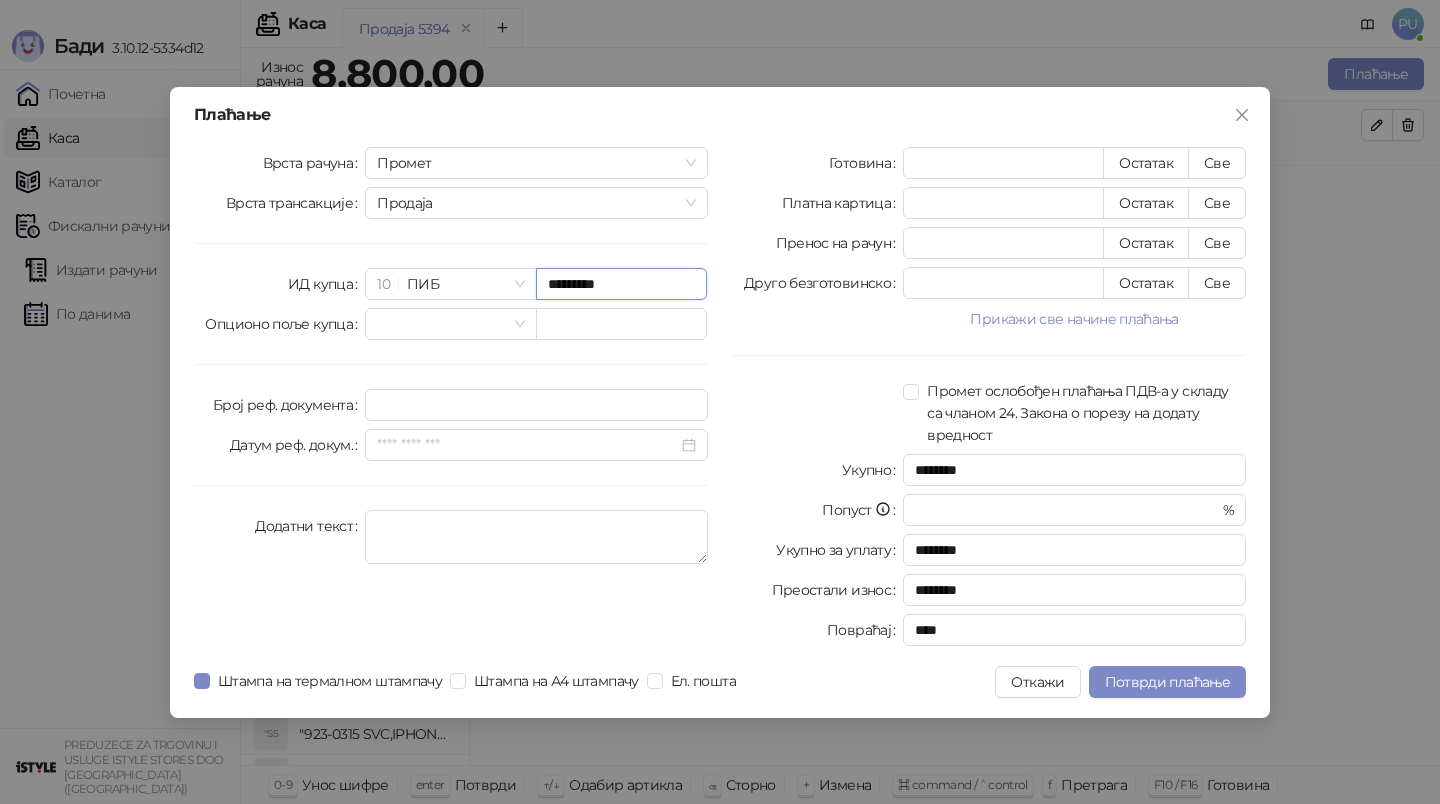 type on "*********" 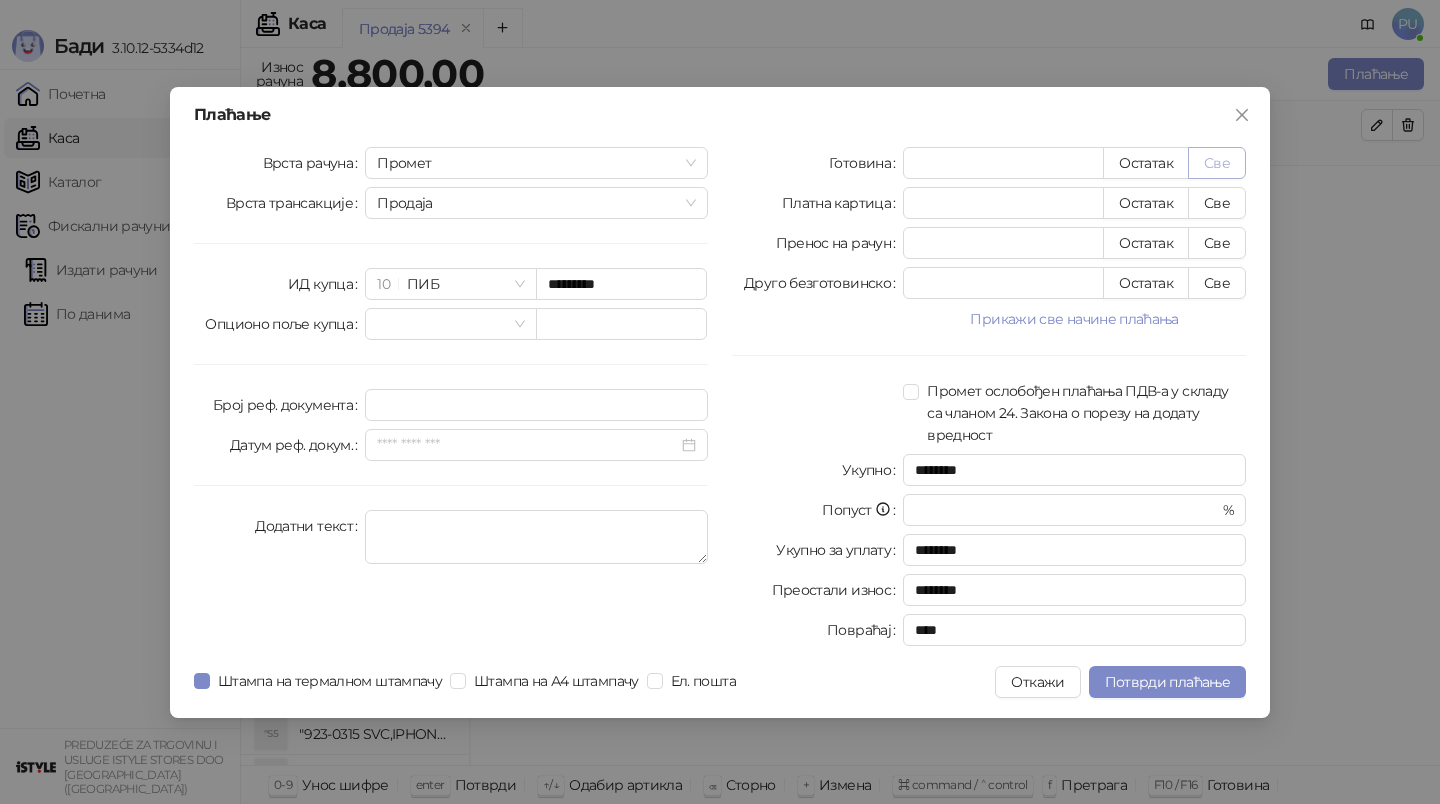 click on "Све" at bounding box center [1217, 163] 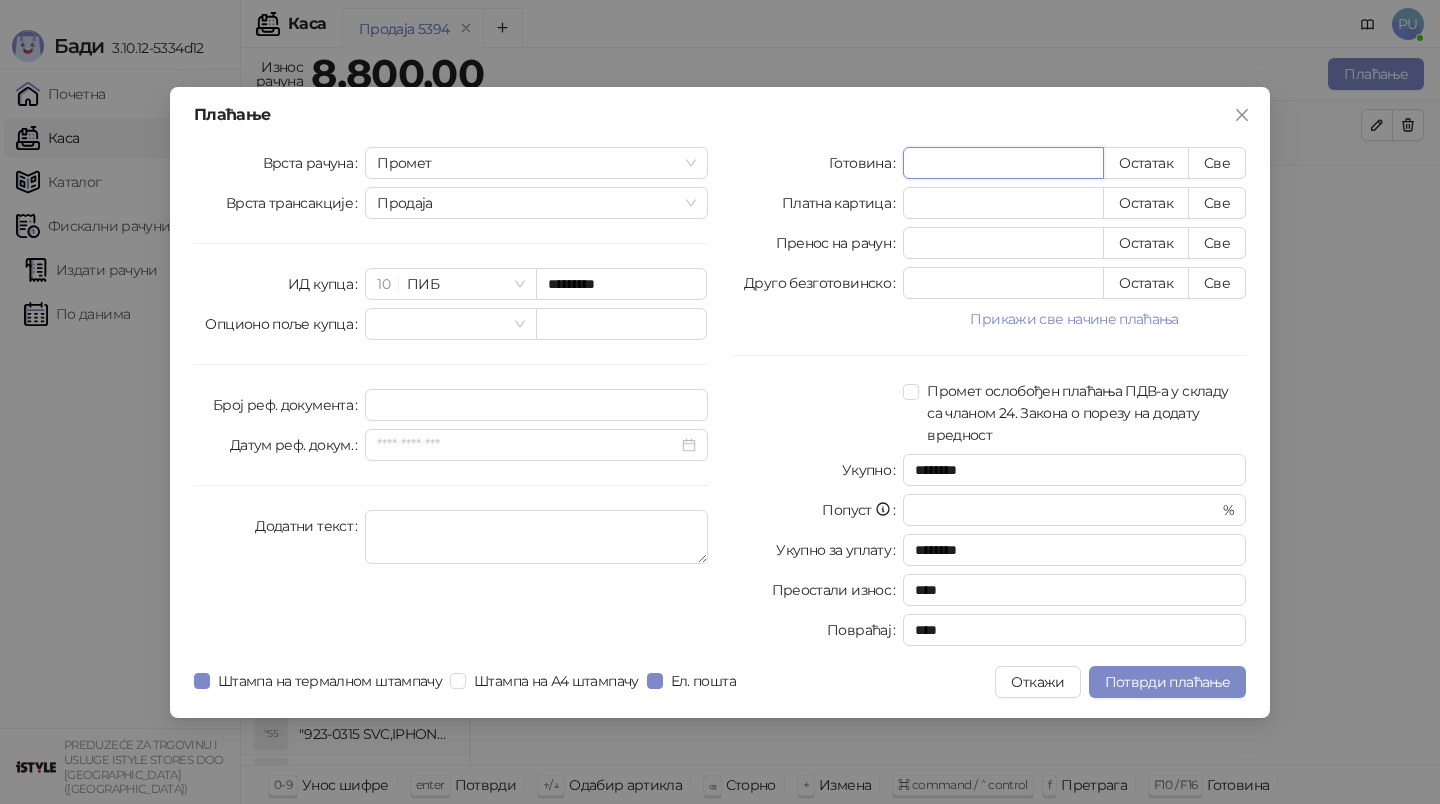 click on "****" at bounding box center (1003, 163) 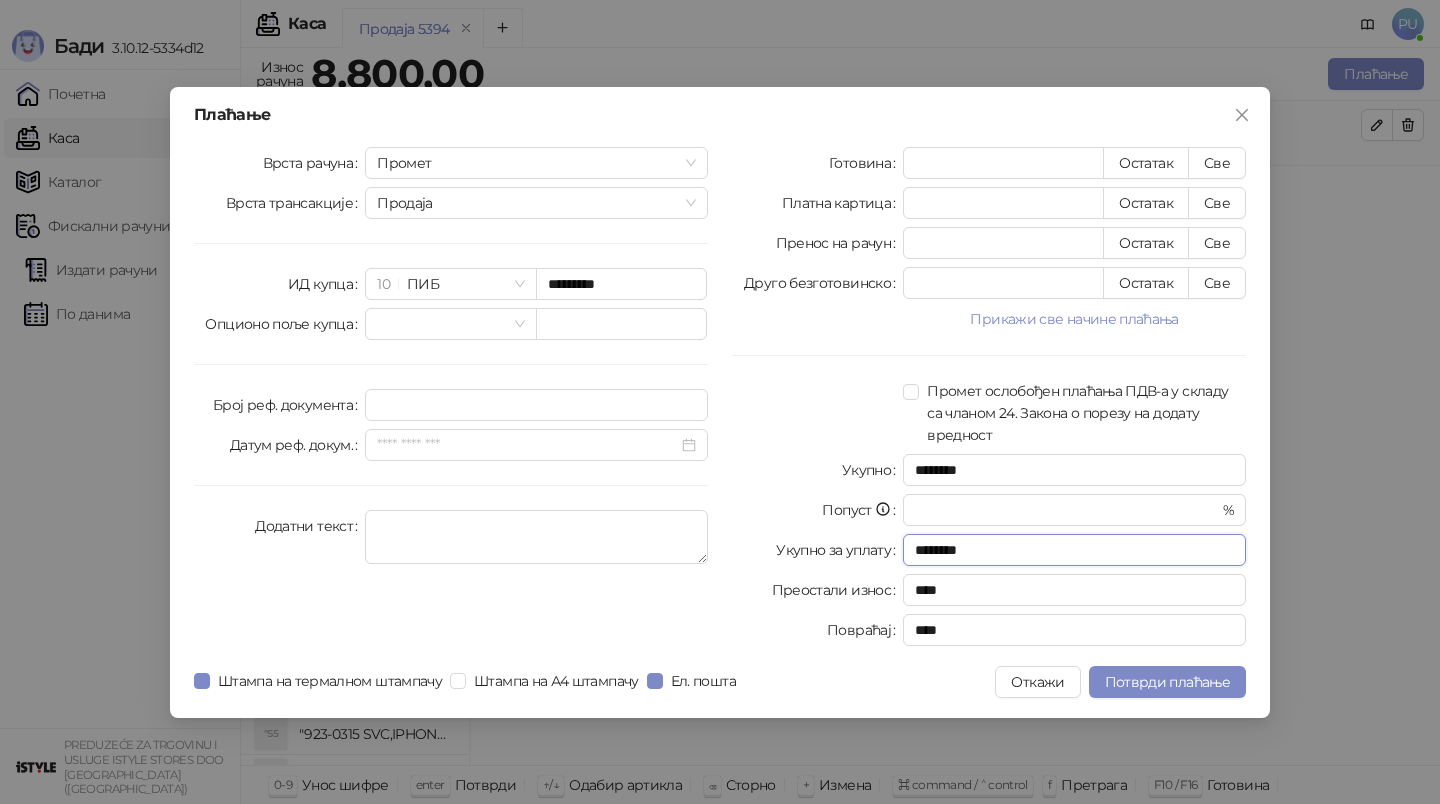 click on "********" at bounding box center [1074, 550] 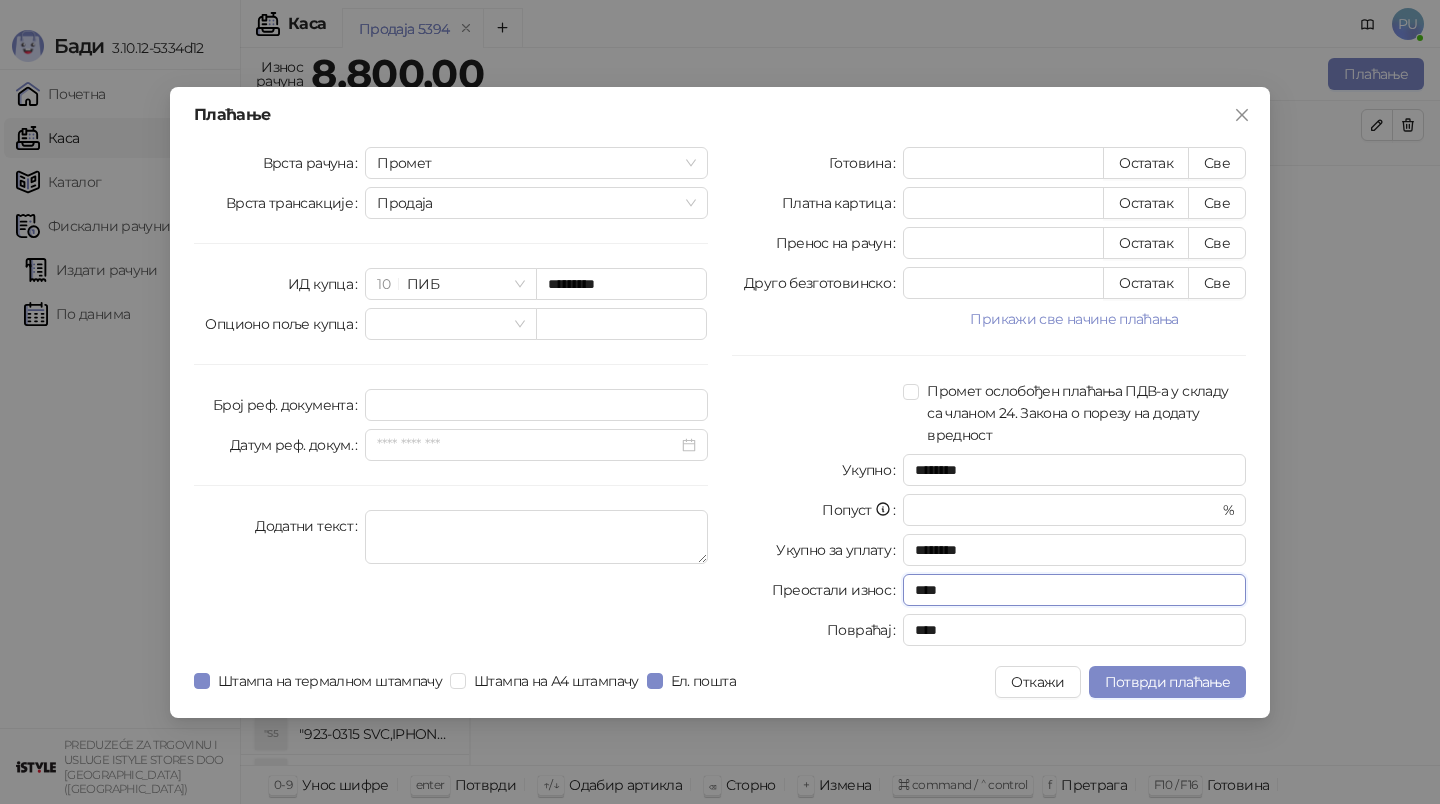 click on "****" at bounding box center [1074, 590] 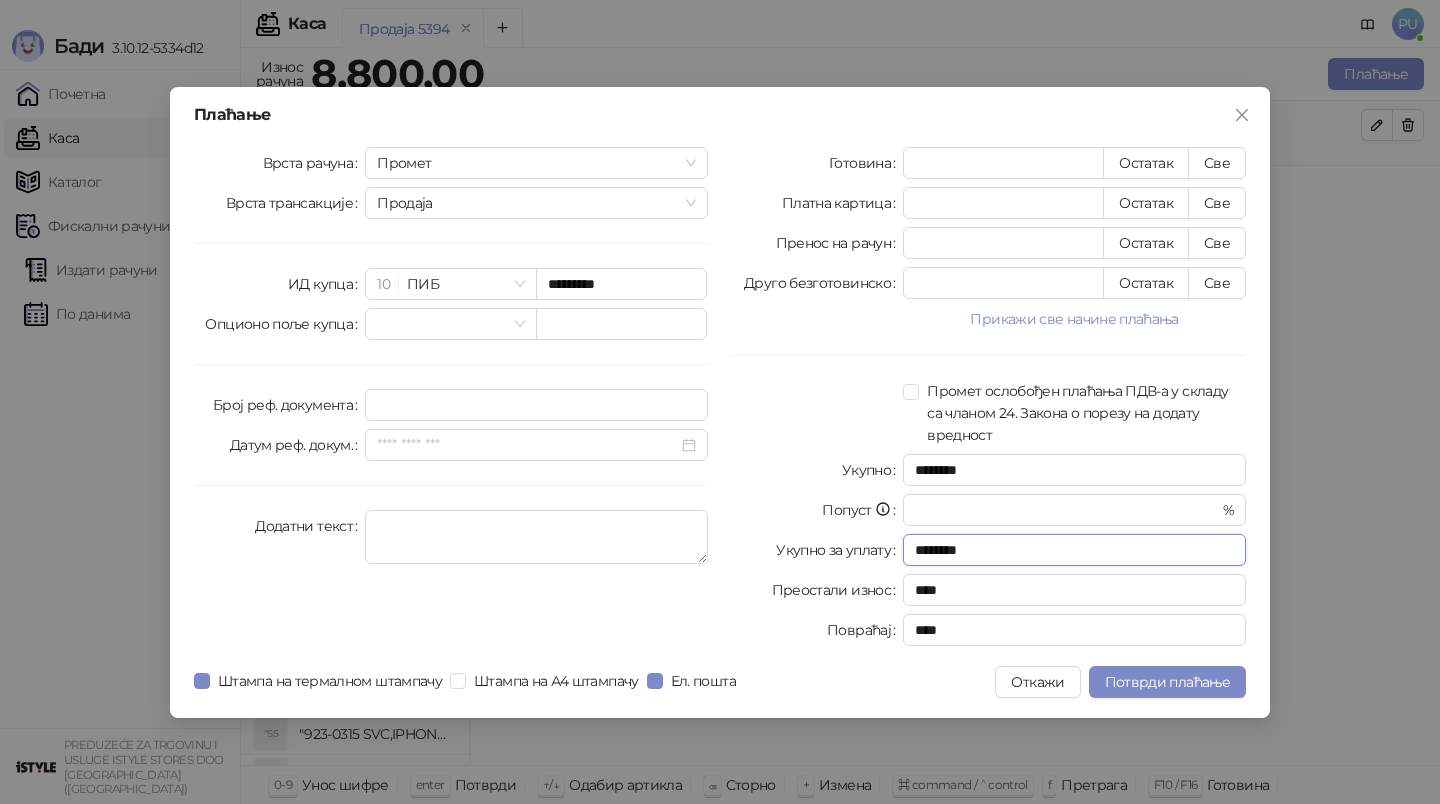 drag, startPoint x: 997, startPoint y: 552, endPoint x: 871, endPoint y: 552, distance: 126 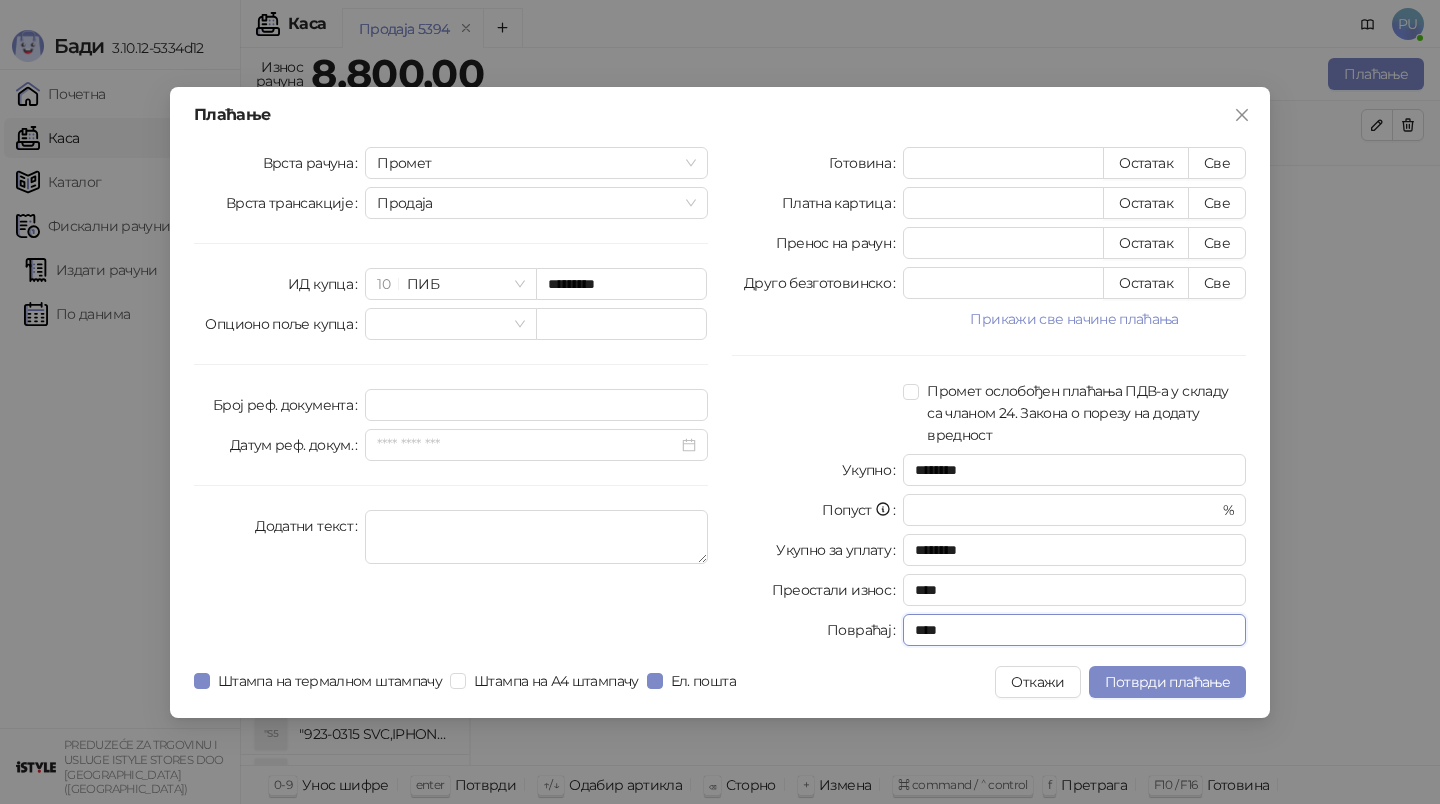 click on "****" at bounding box center [1074, 630] 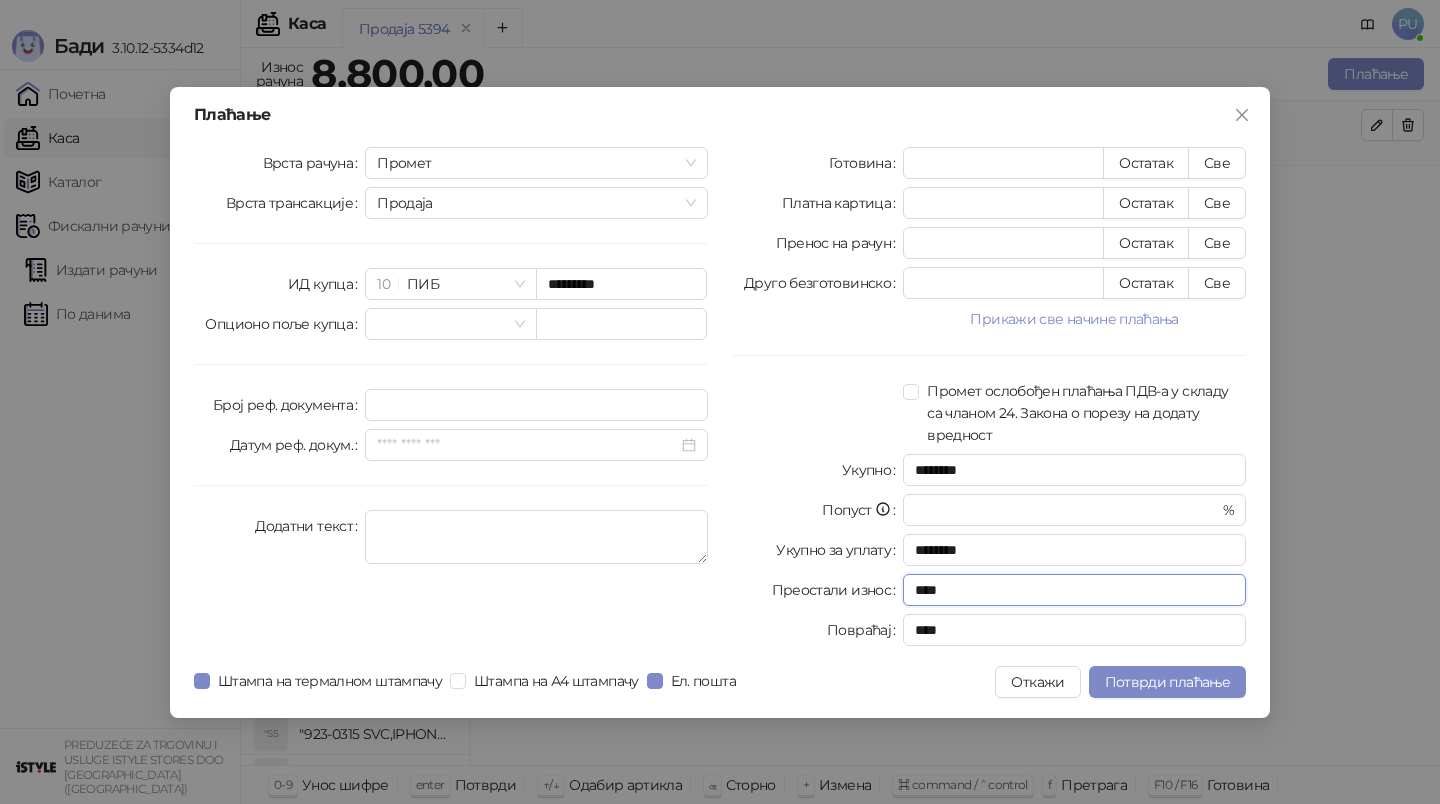 click on "****" at bounding box center [1074, 590] 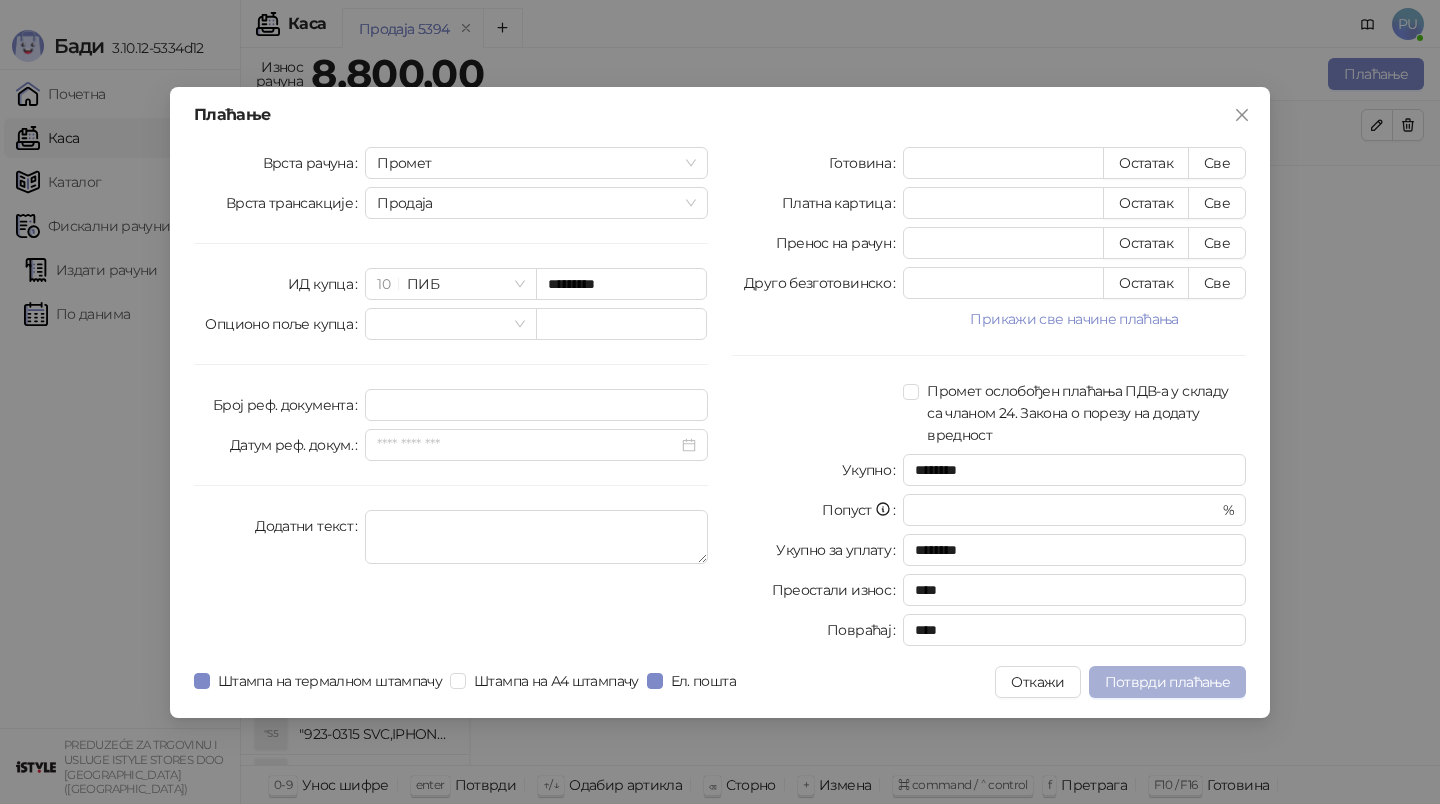 click on "Потврди плаћање" at bounding box center [1167, 682] 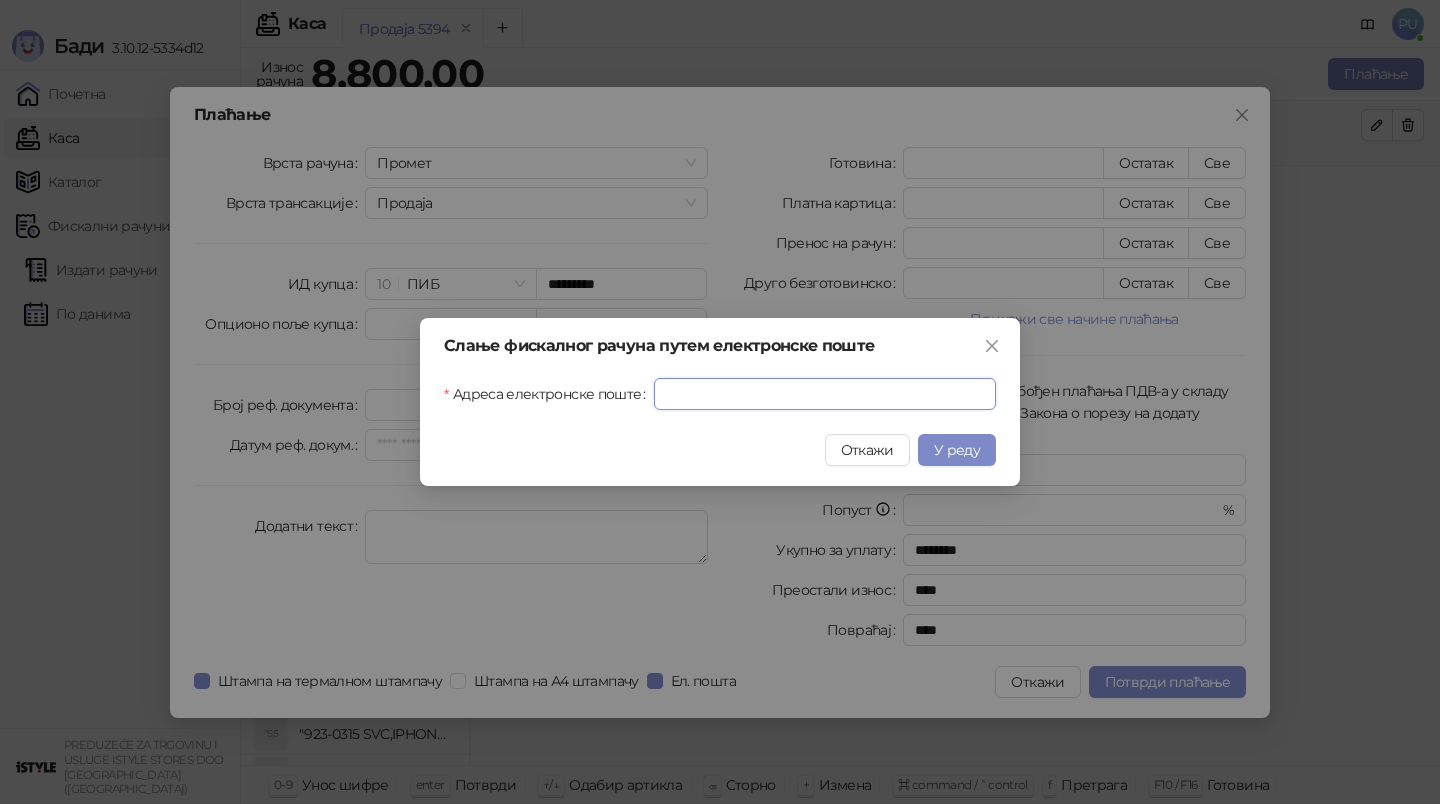 click on "Адреса електронске поште" at bounding box center [825, 394] 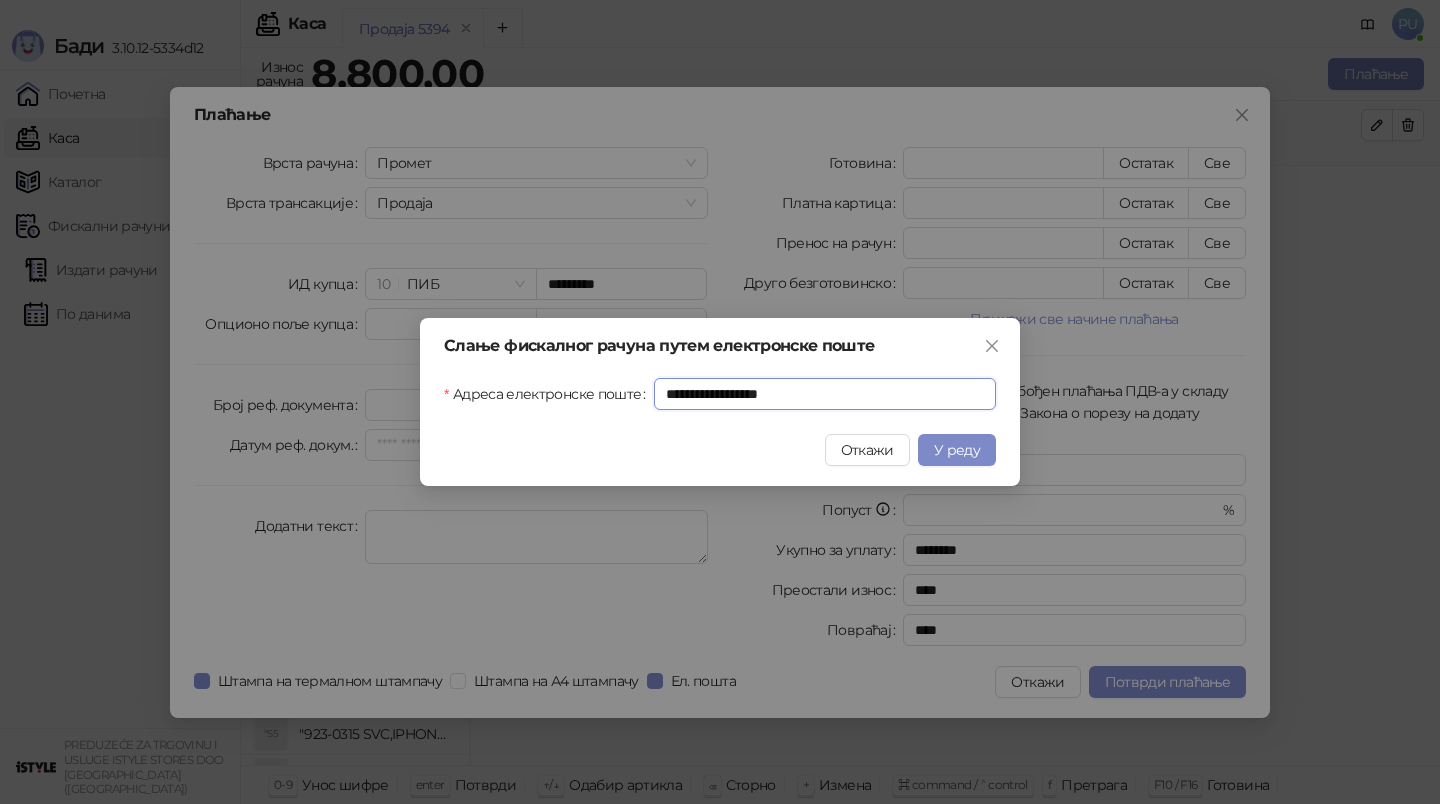 type on "**********" 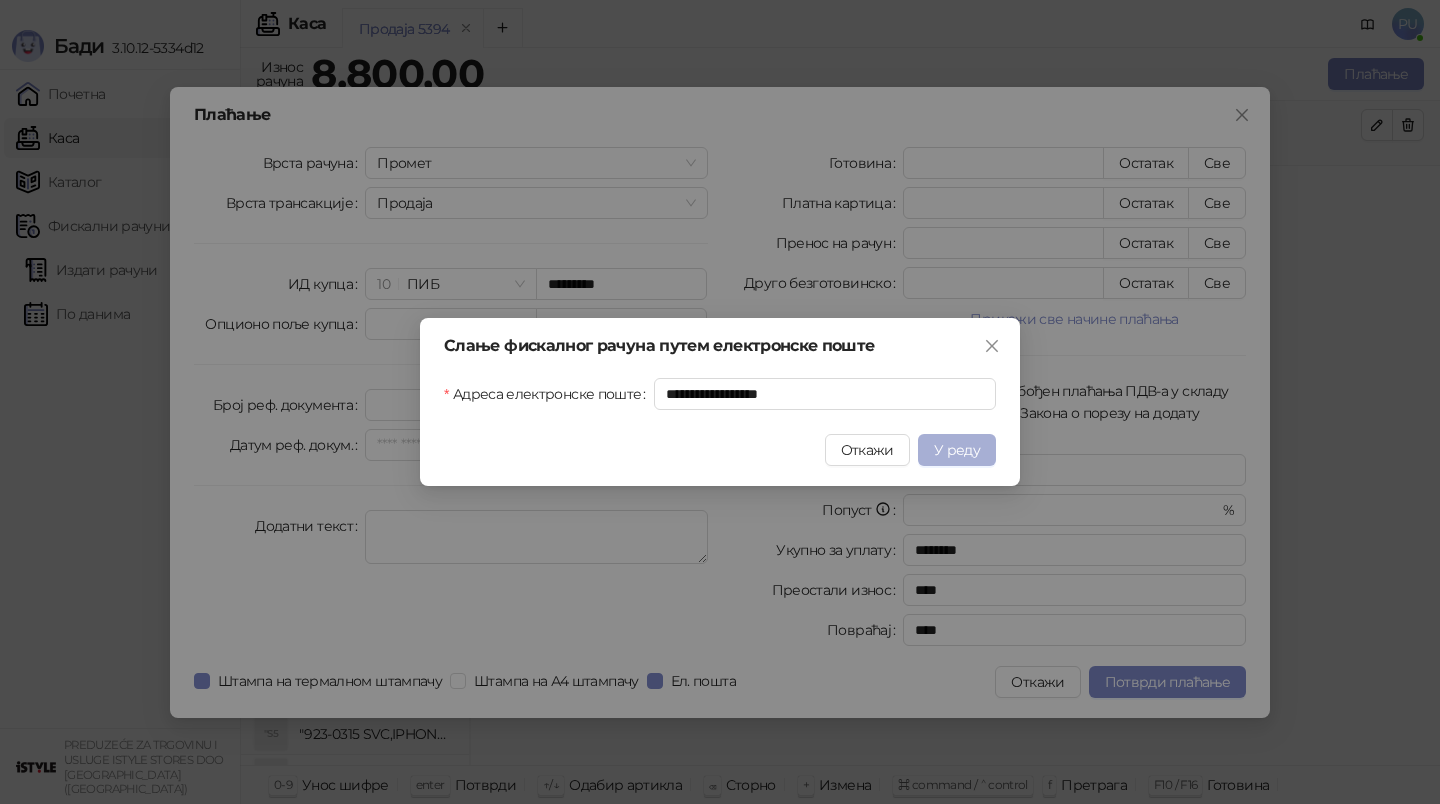 click on "У реду" at bounding box center (957, 450) 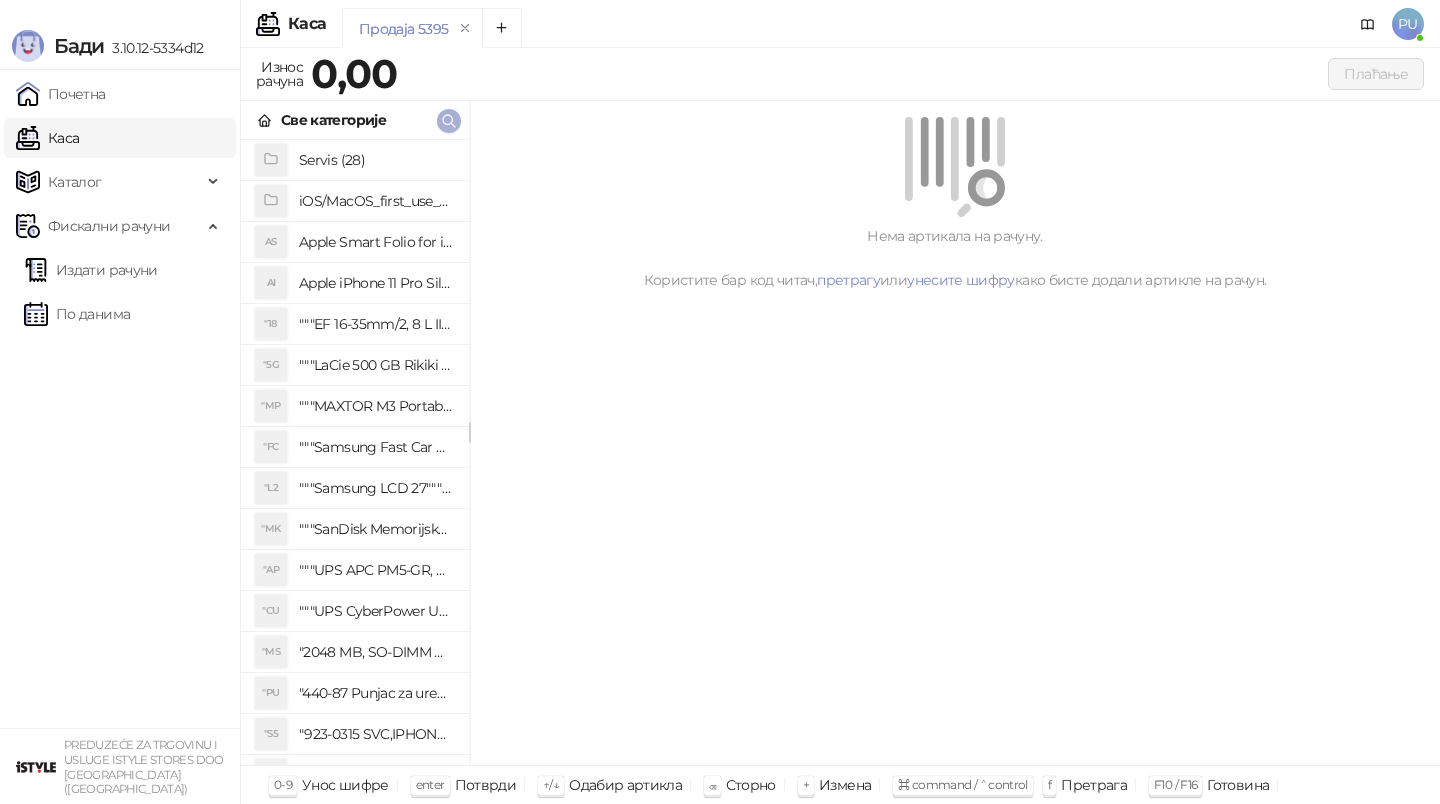 click 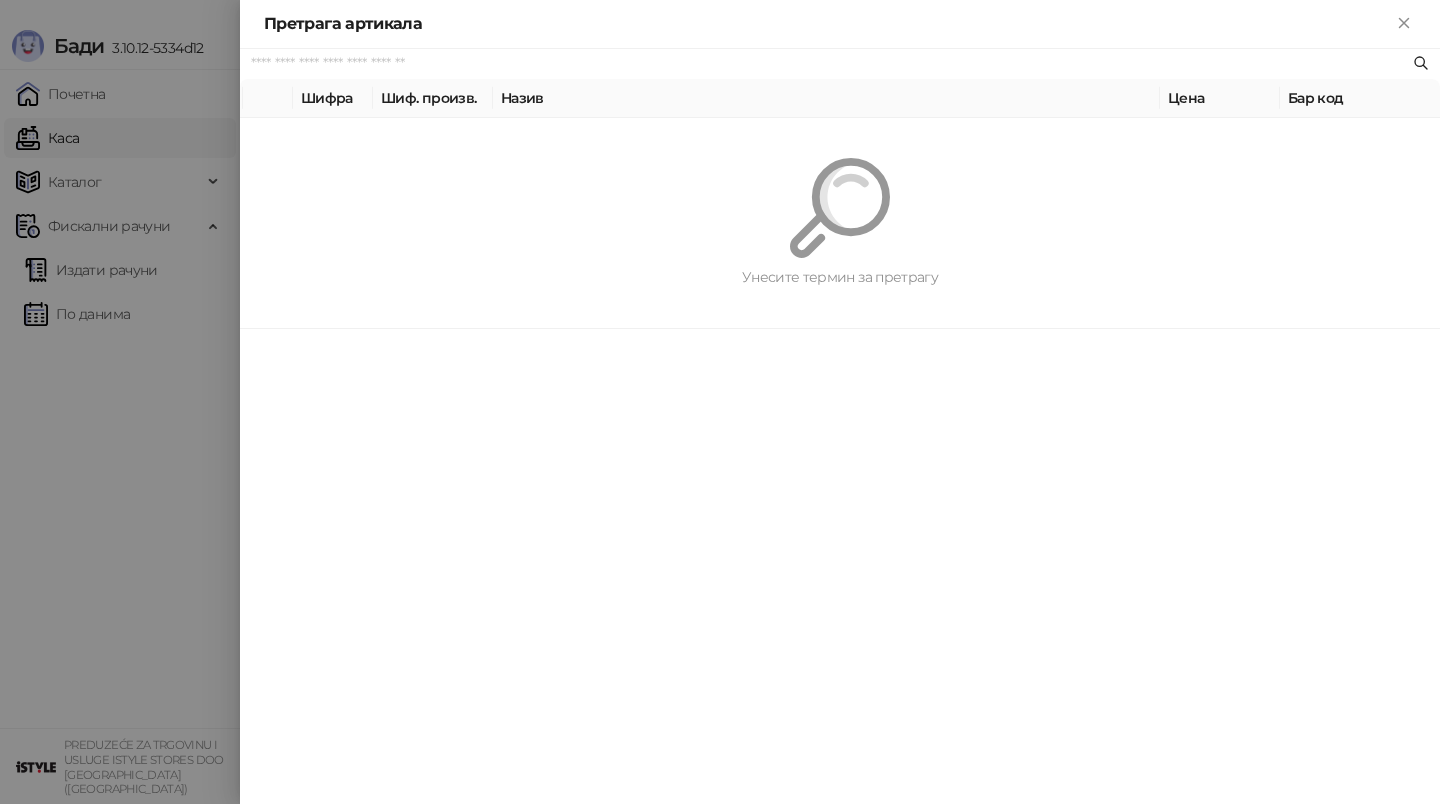 paste on "*********" 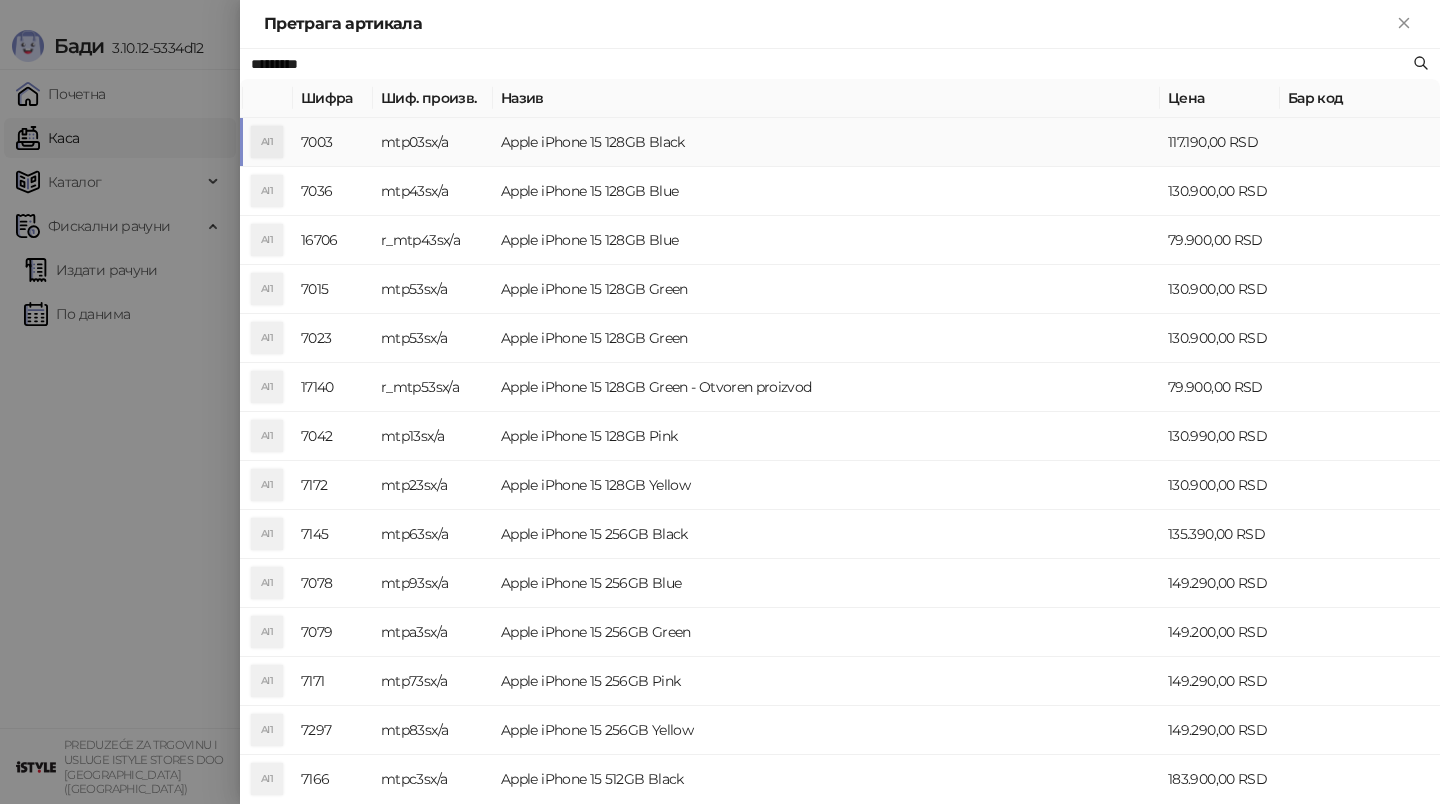type on "*********" 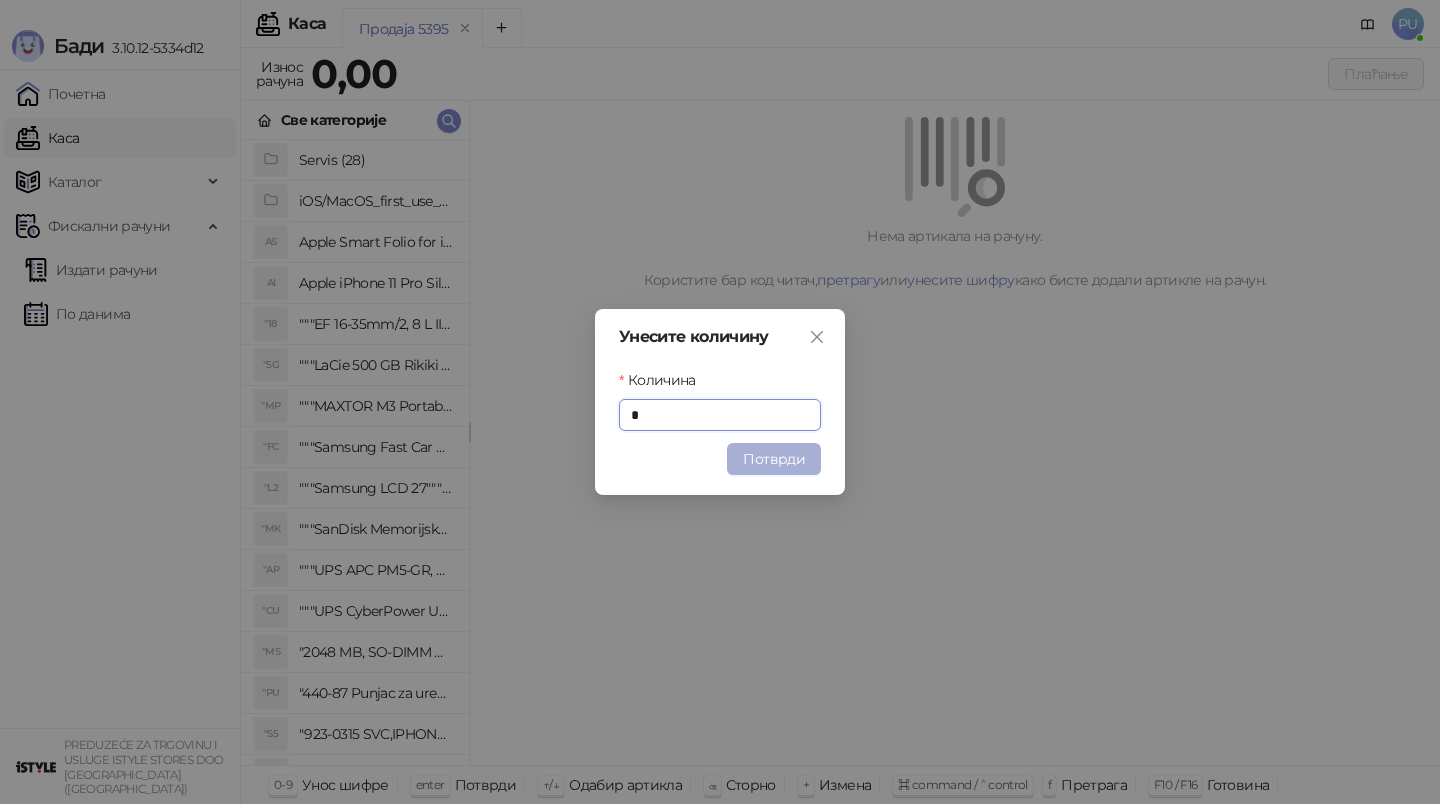 click on "Потврди" at bounding box center (774, 459) 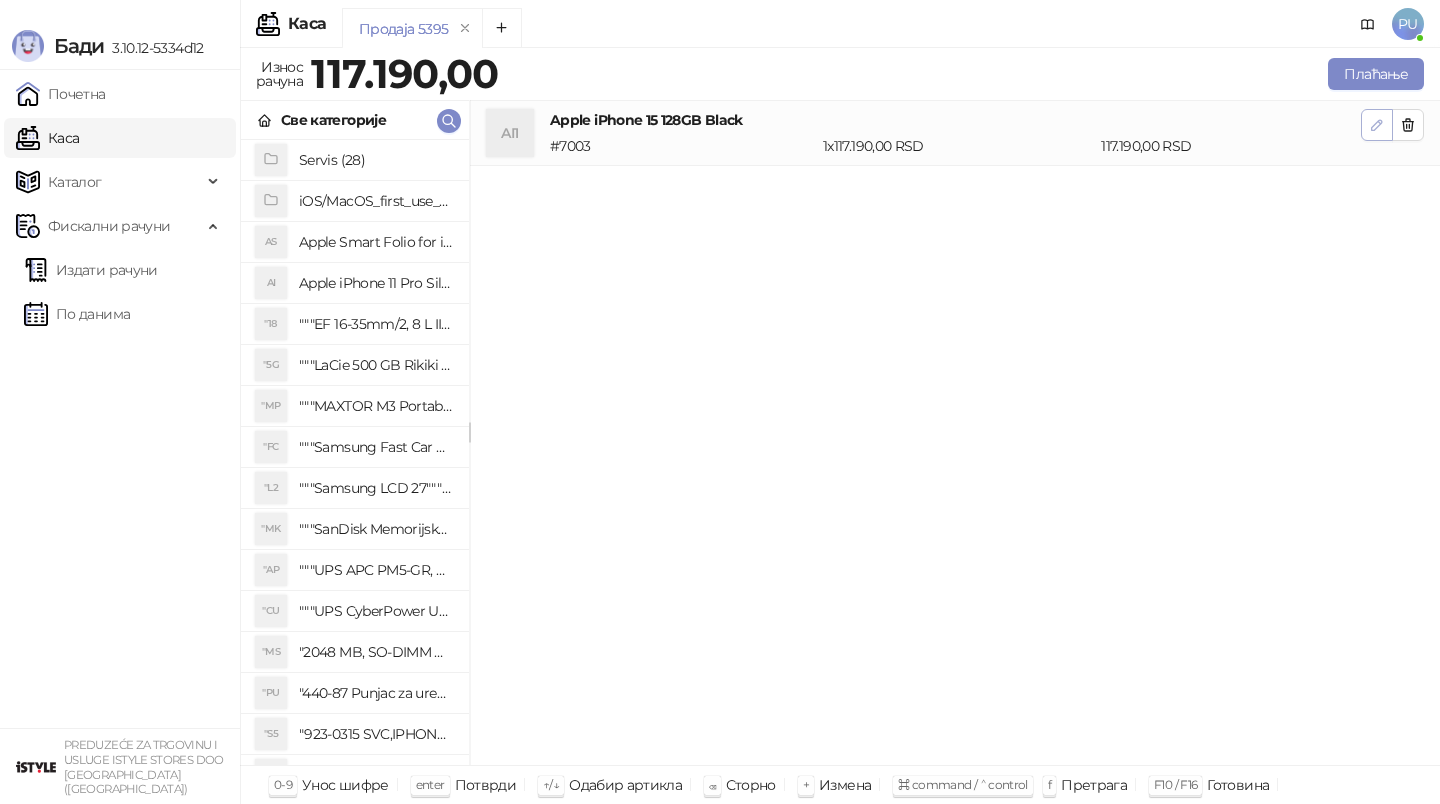 click at bounding box center (1377, 125) 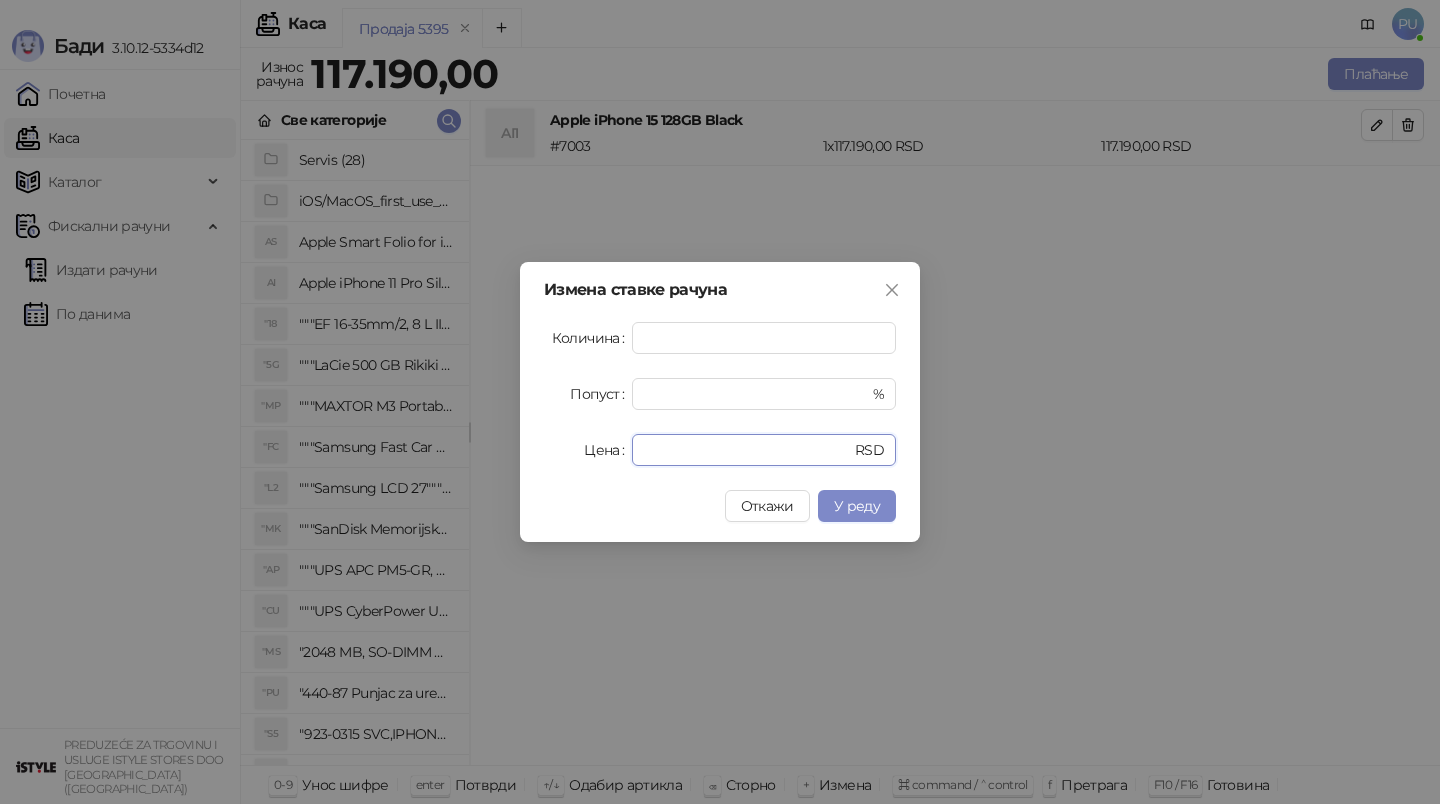 drag, startPoint x: 695, startPoint y: 455, endPoint x: 537, endPoint y: 453, distance: 158.01266 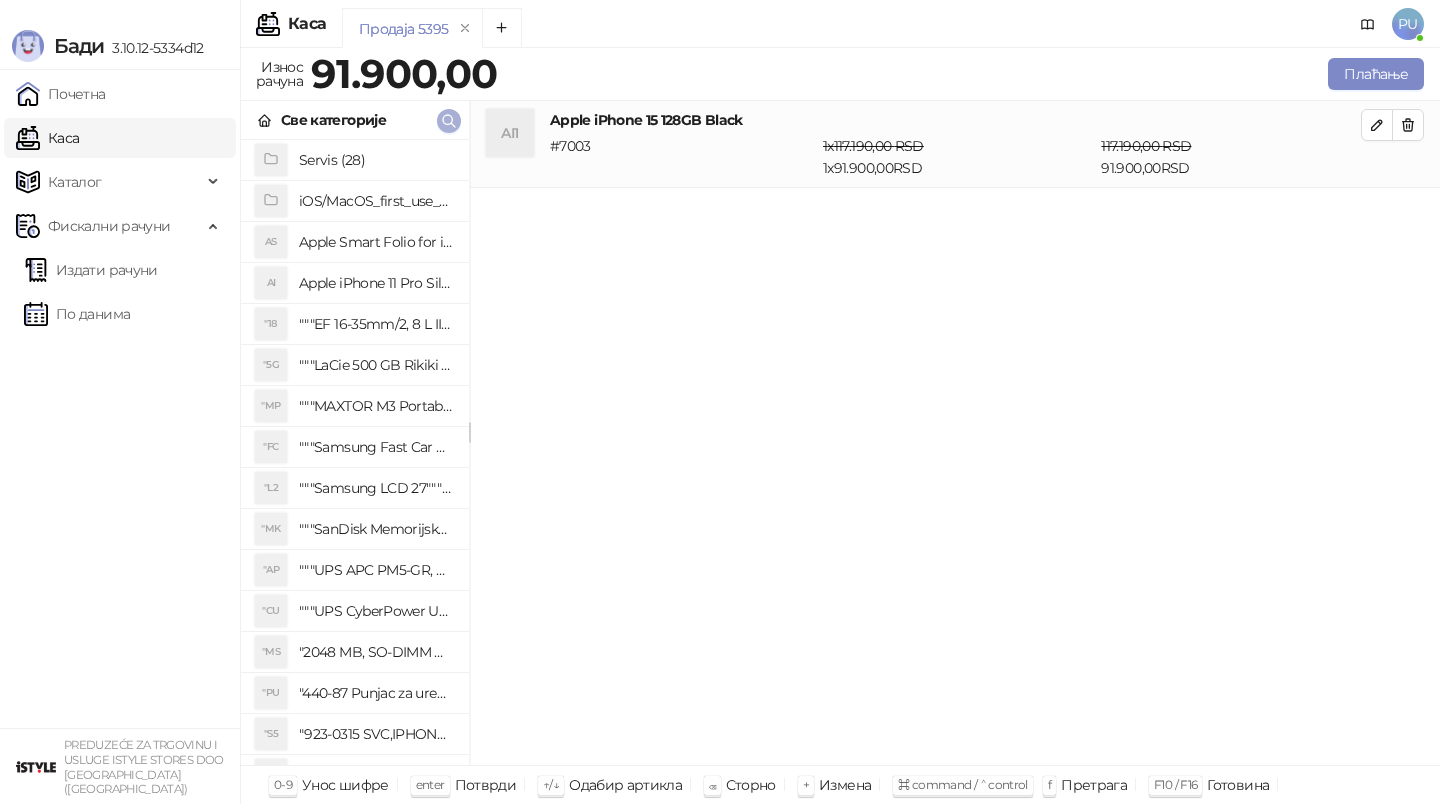 click 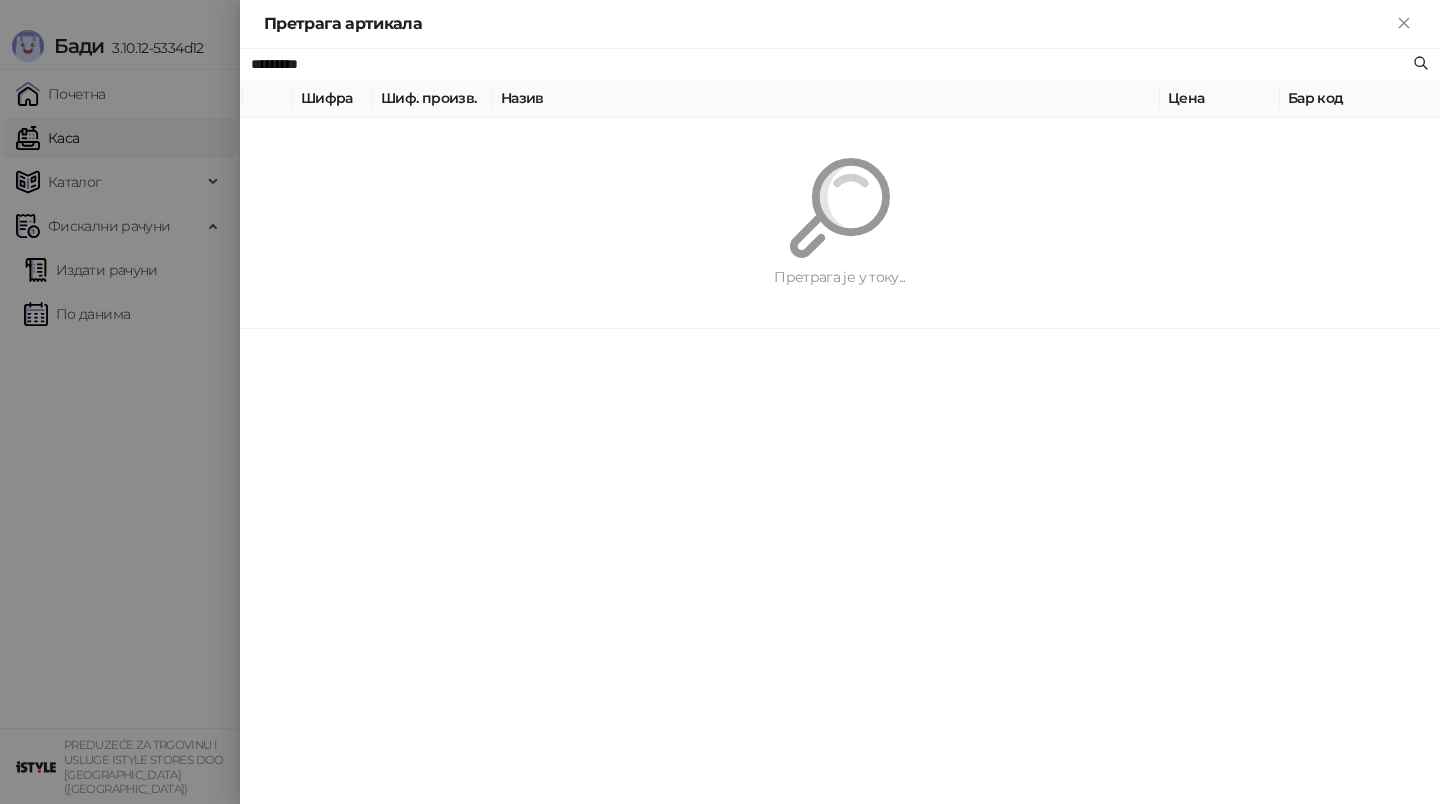 paste on "**********" 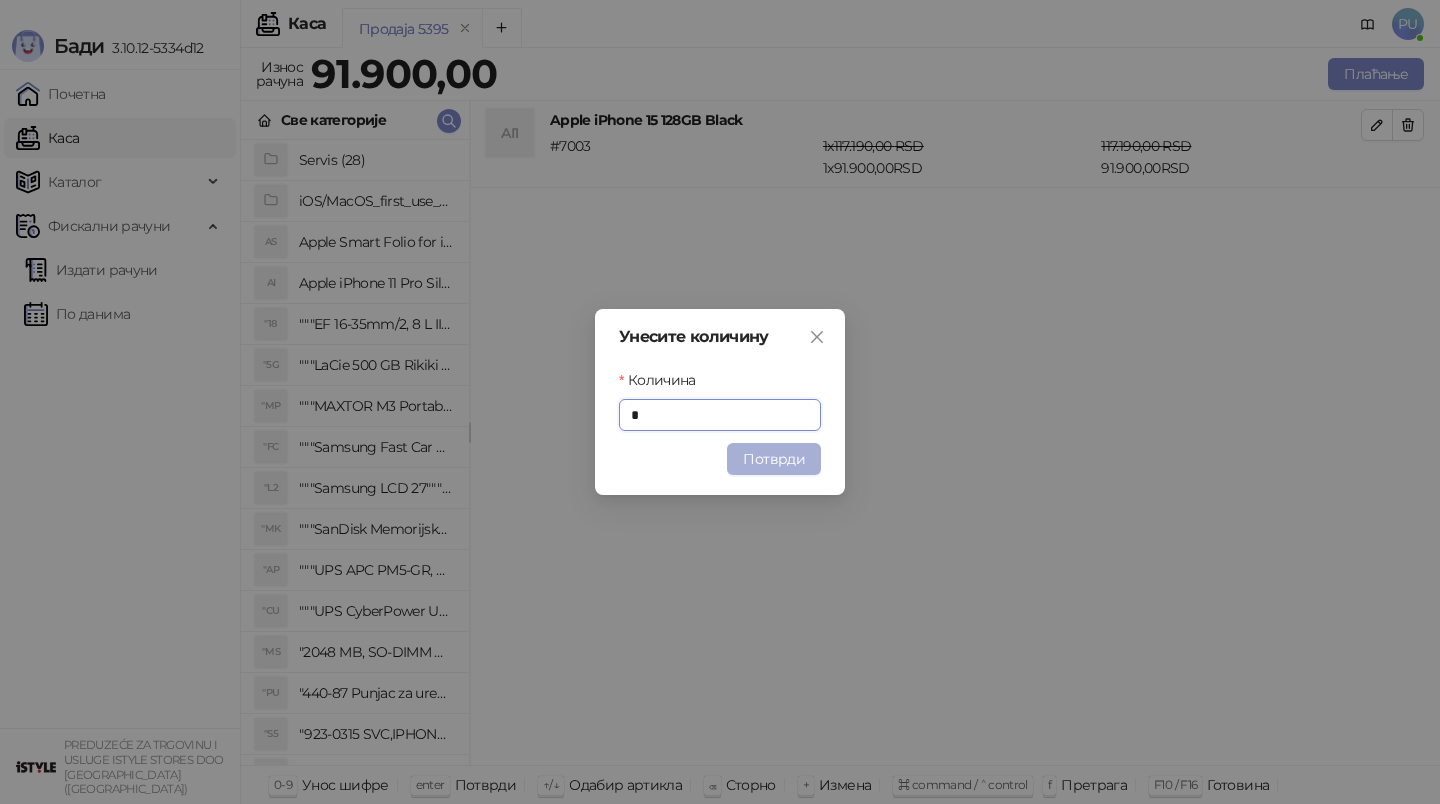 click on "Потврди" at bounding box center (774, 459) 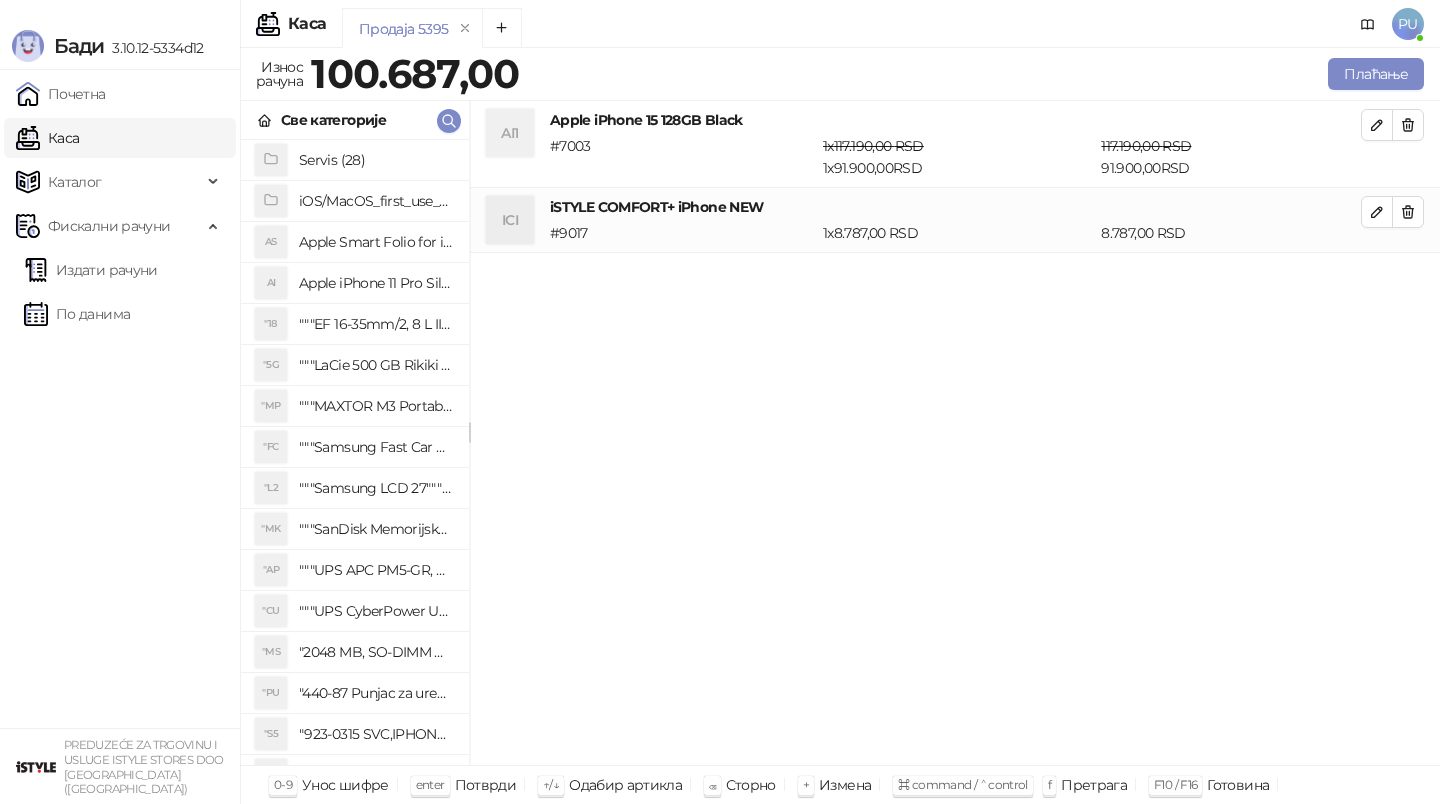 click on "Све категорије" at bounding box center [355, 120] 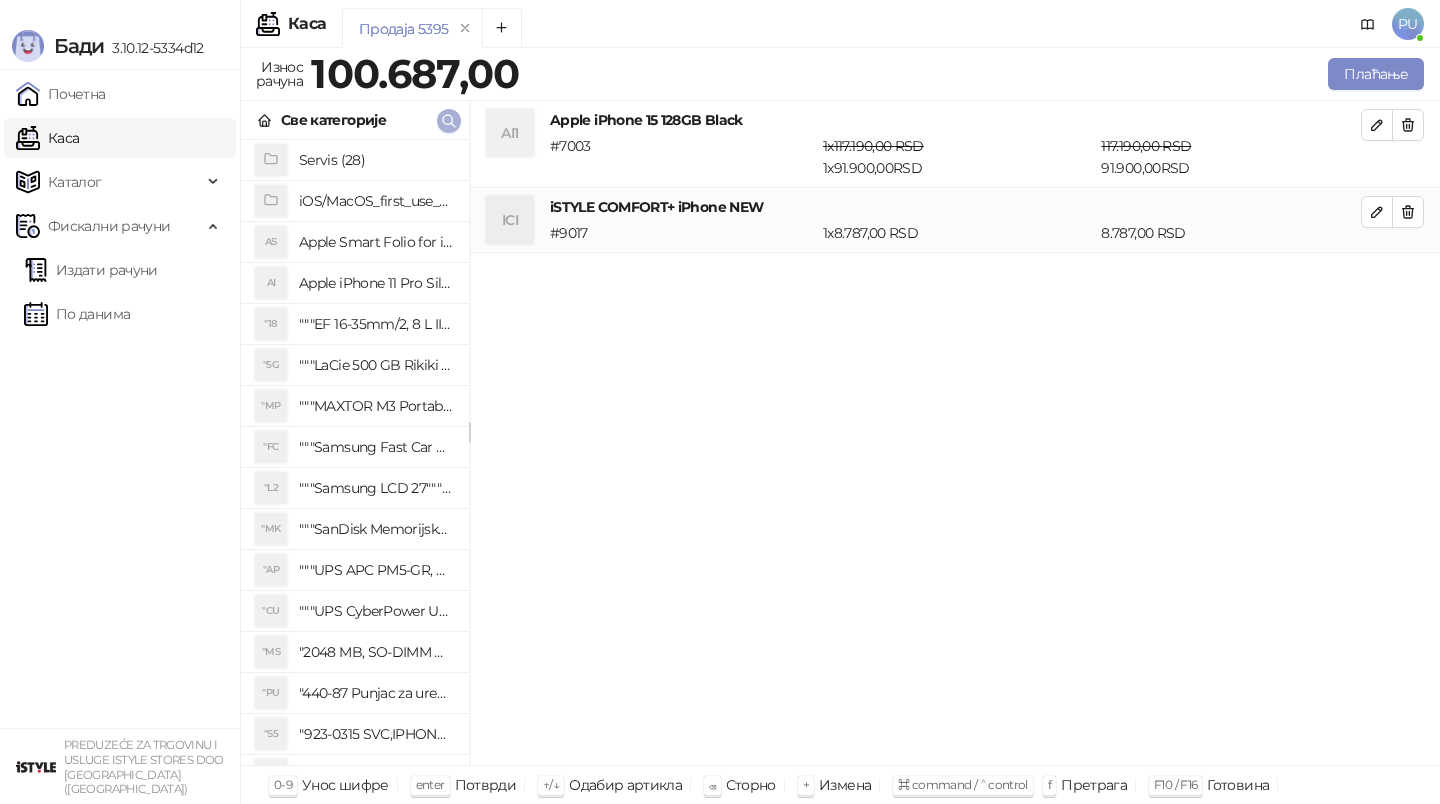 click 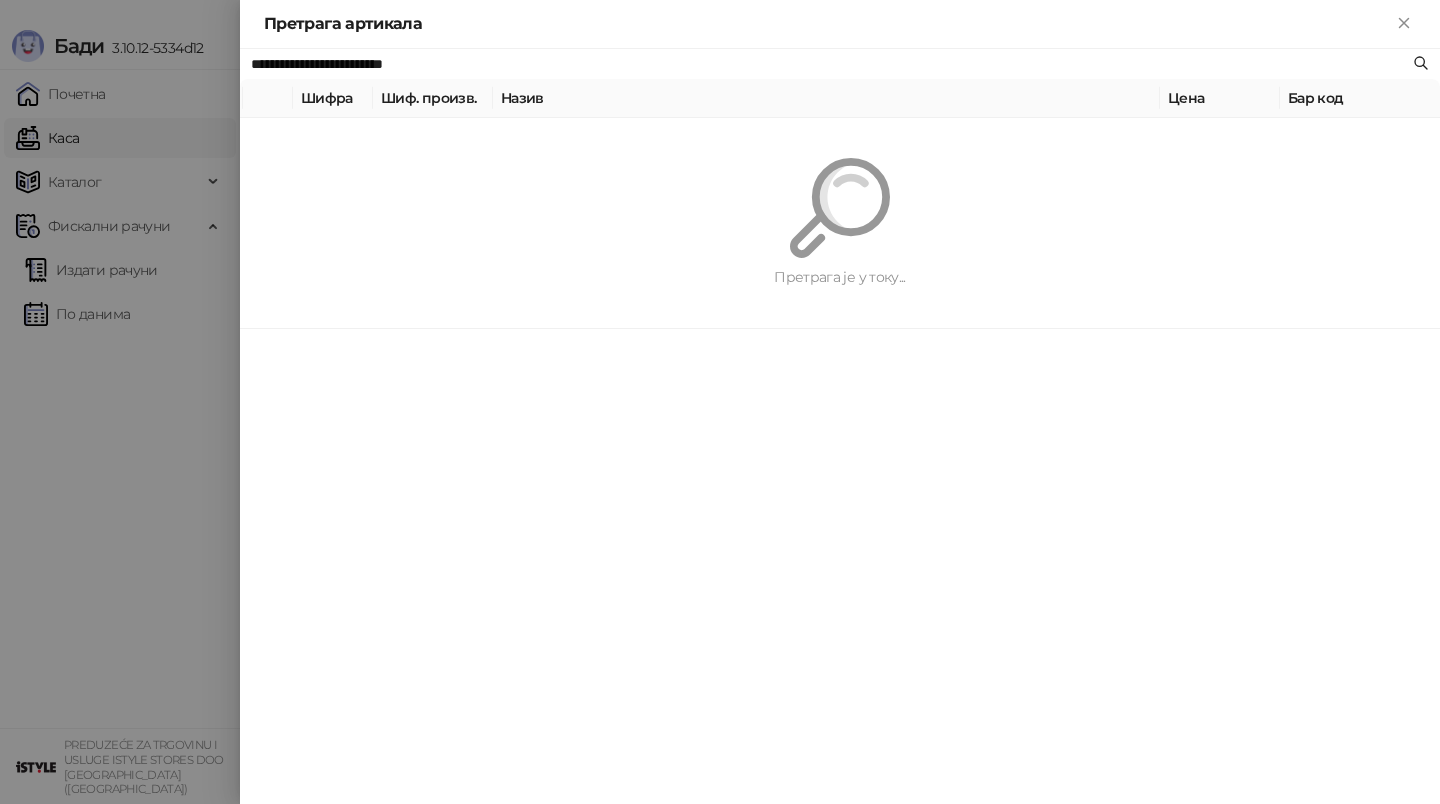 paste 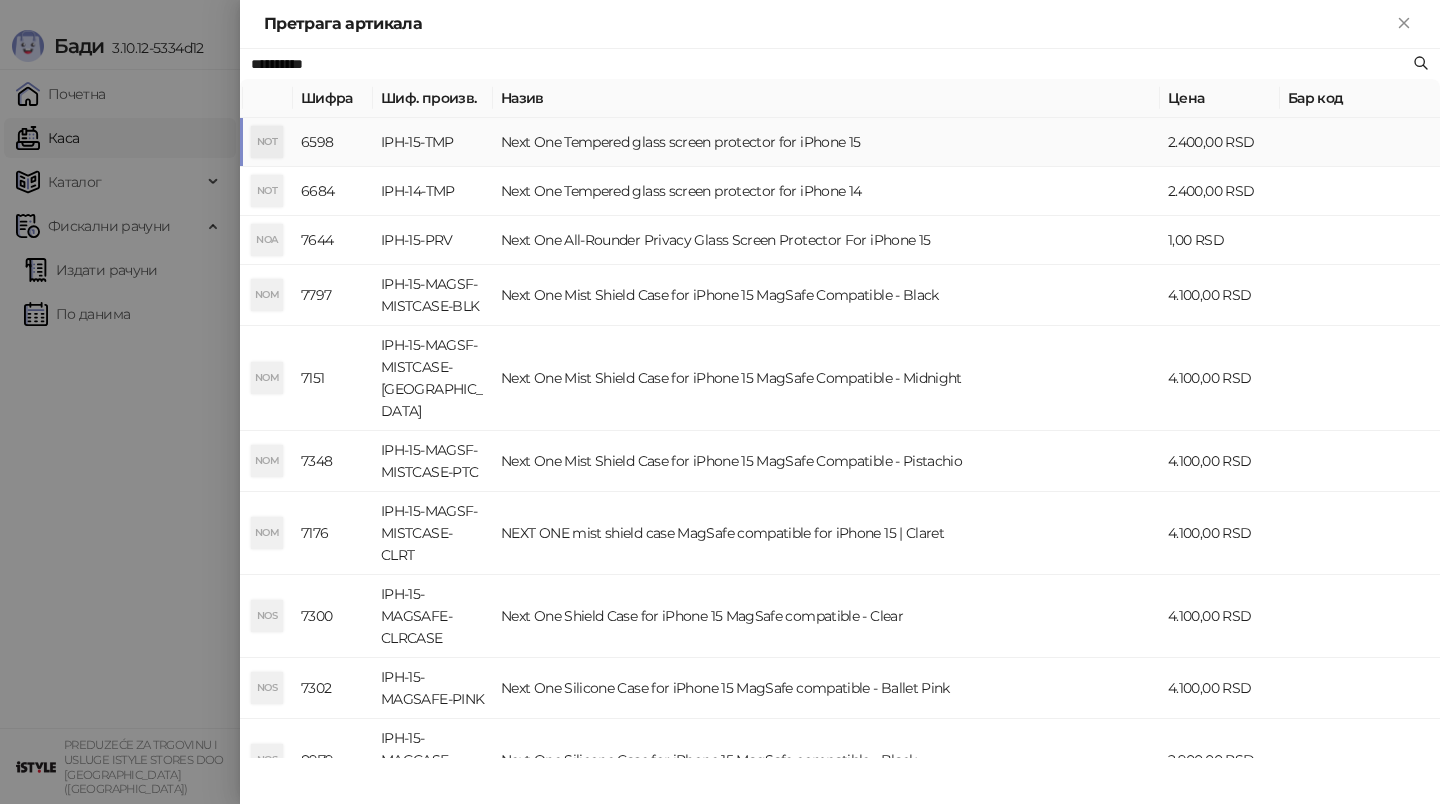 type on "**********" 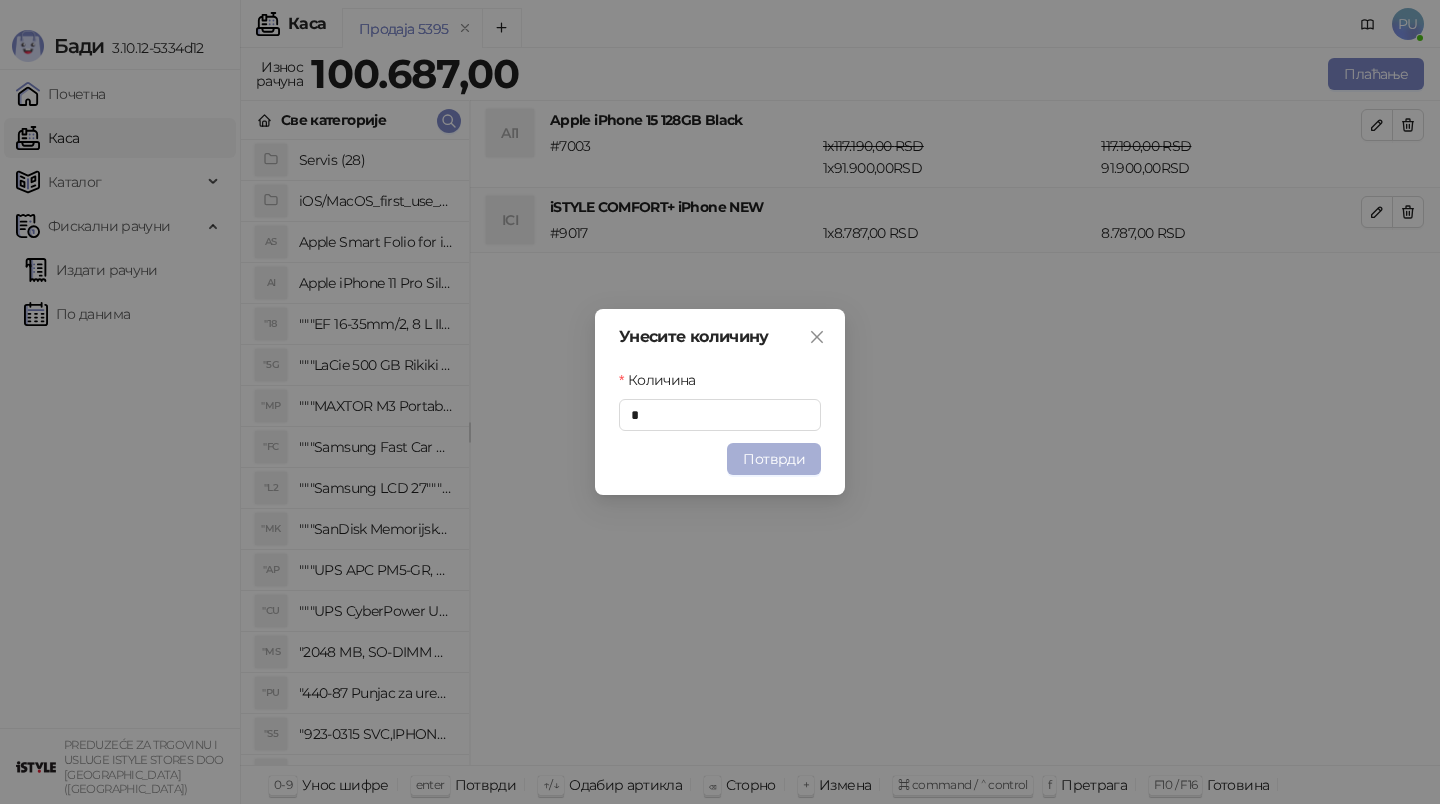 click on "Потврди" at bounding box center (774, 459) 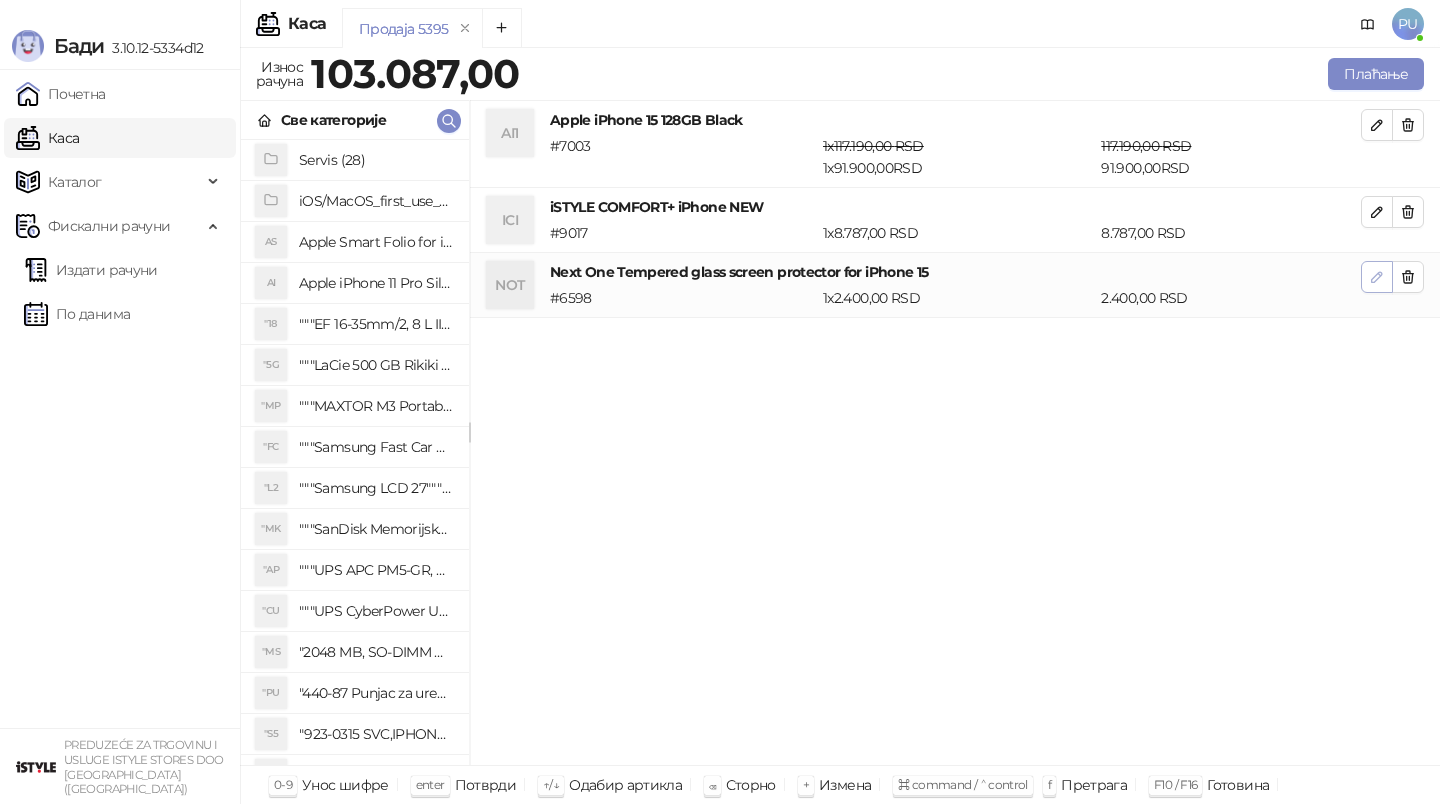 click at bounding box center (1377, 277) 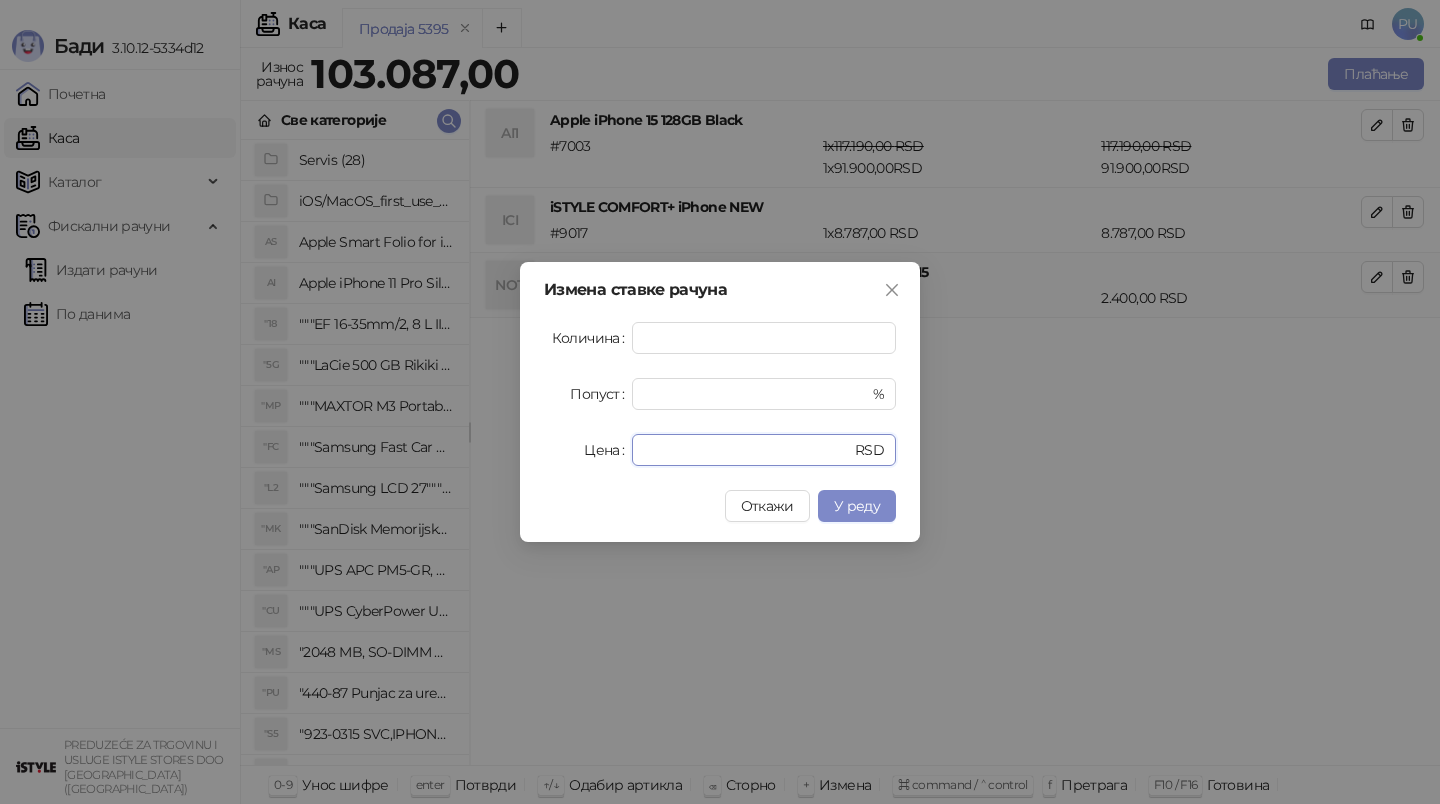 drag, startPoint x: 732, startPoint y: 446, endPoint x: 588, endPoint y: 446, distance: 144 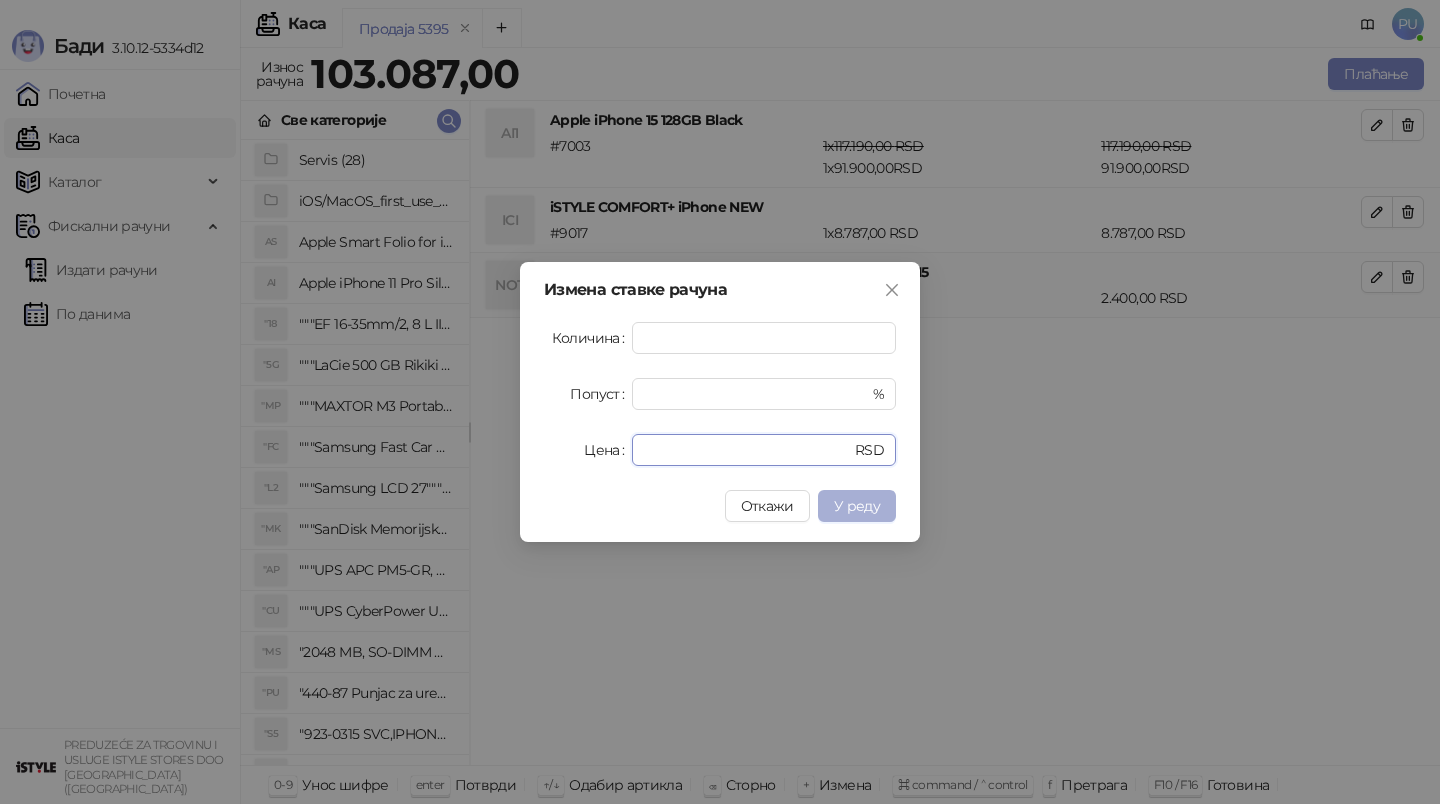 type on "*" 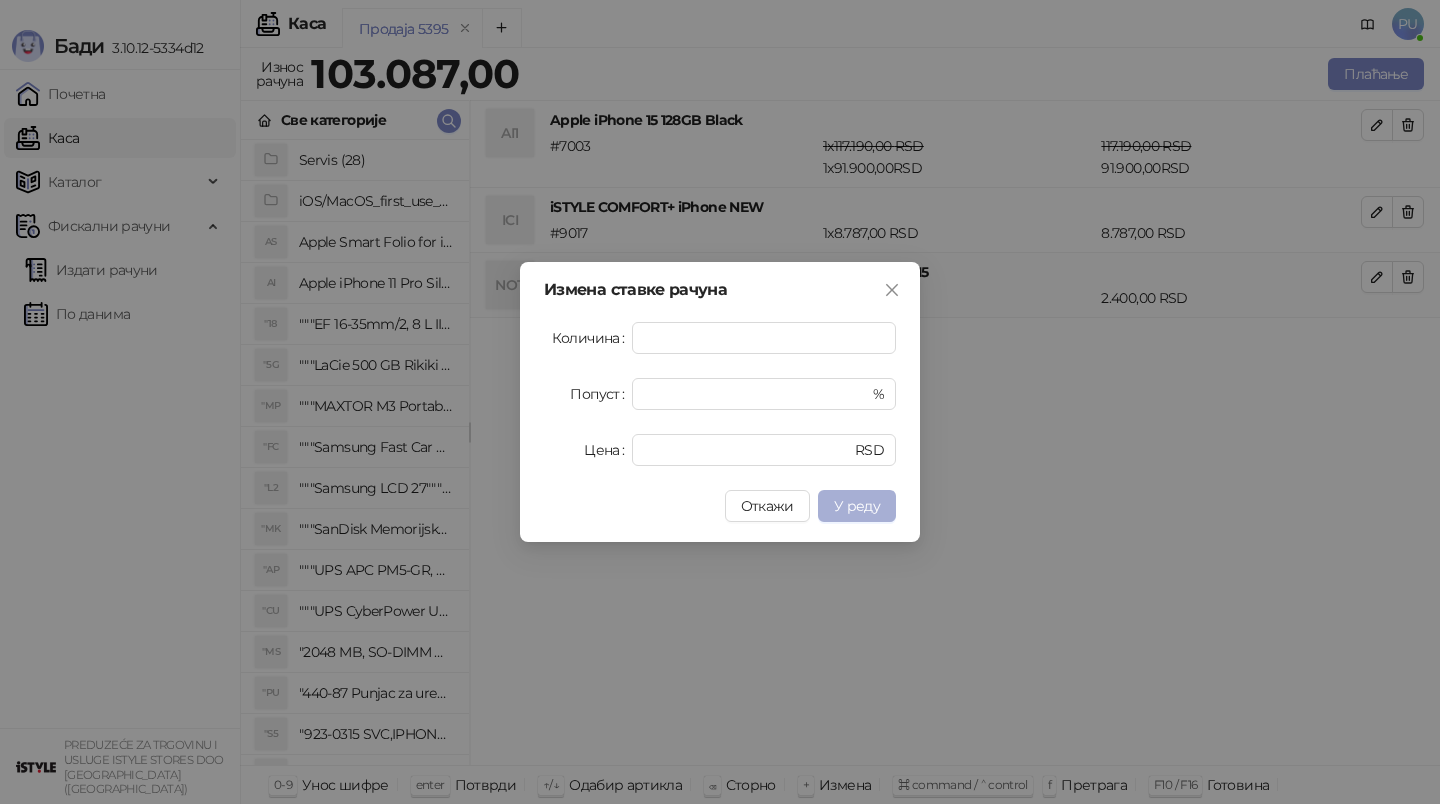 click on "У реду" at bounding box center [857, 506] 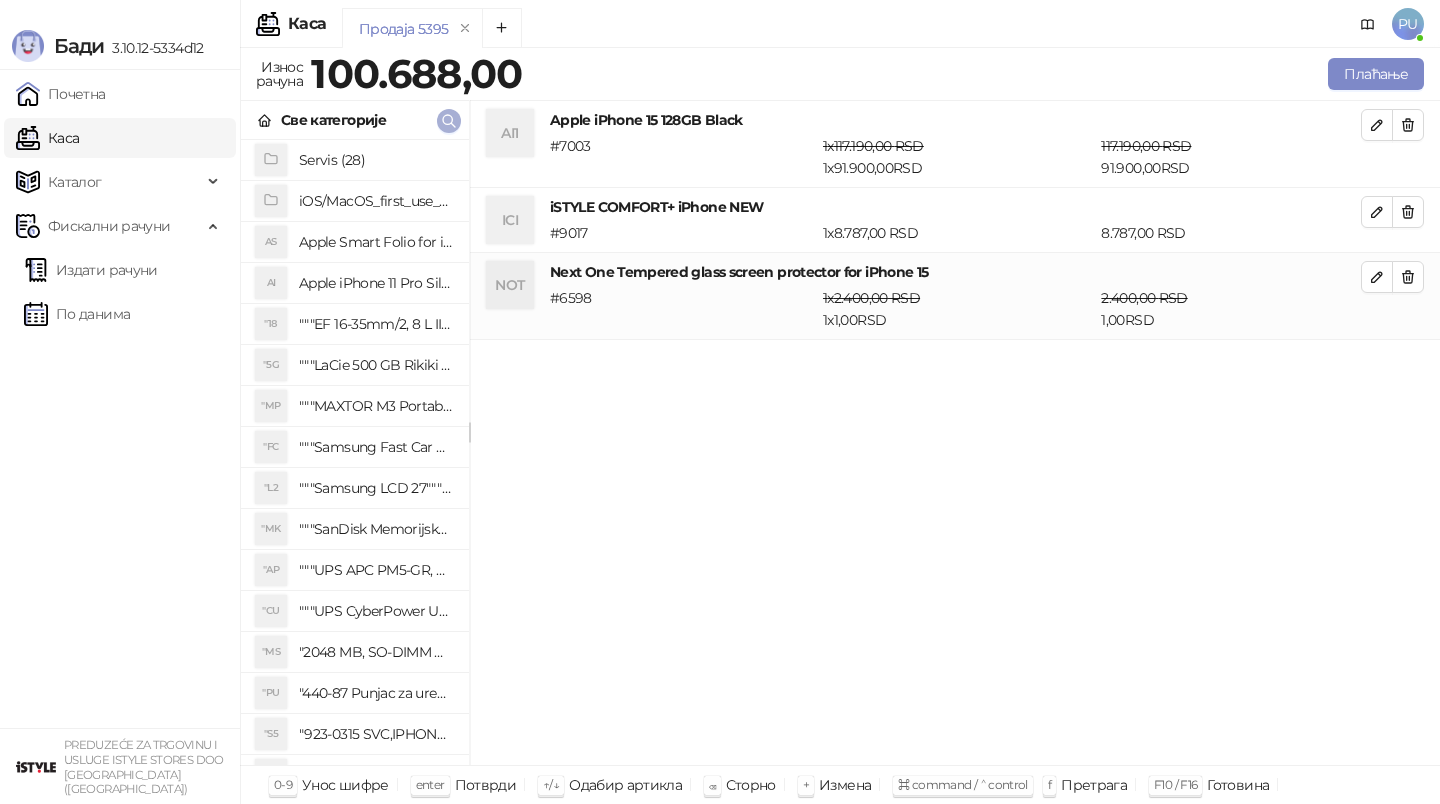 click 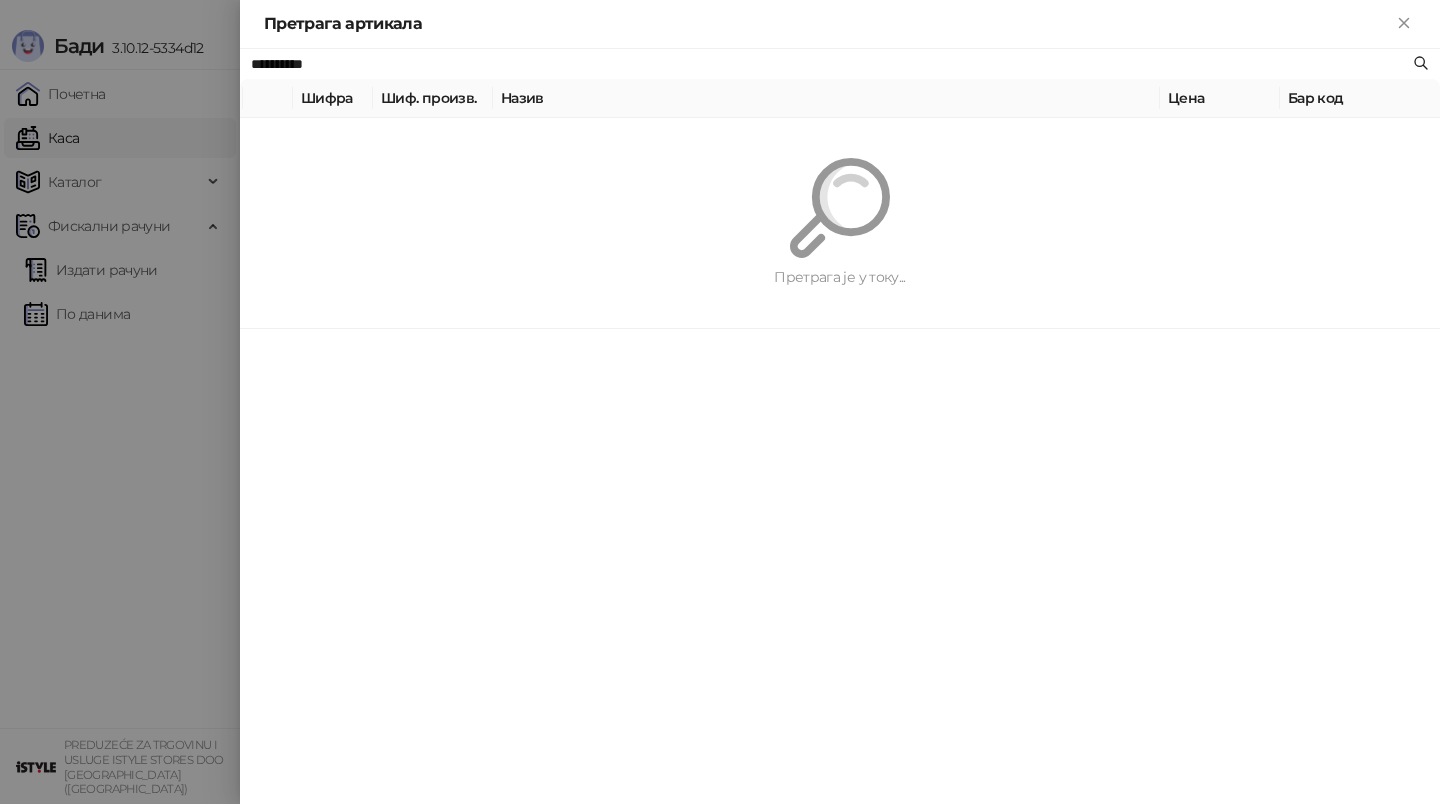 paste on "*" 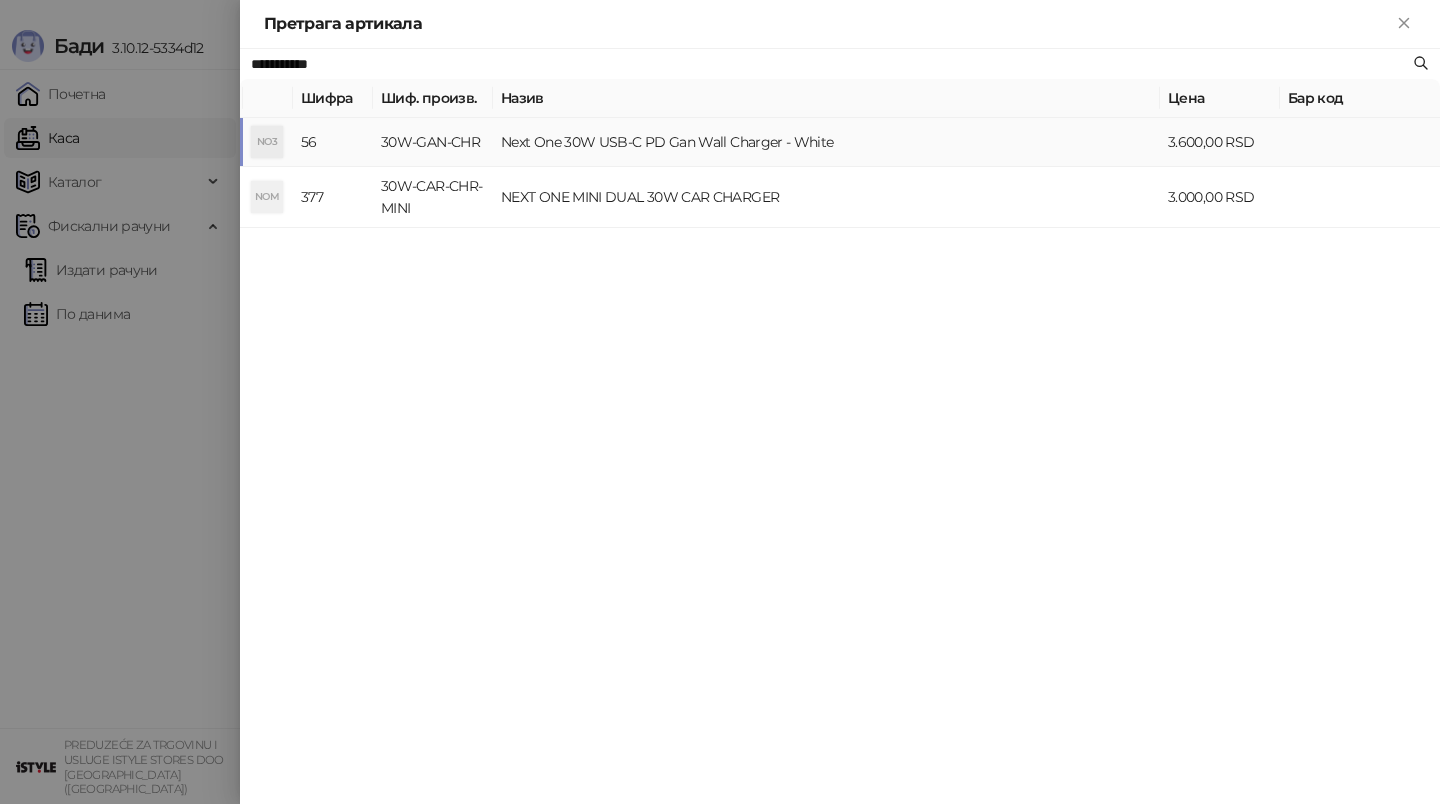 type on "**********" 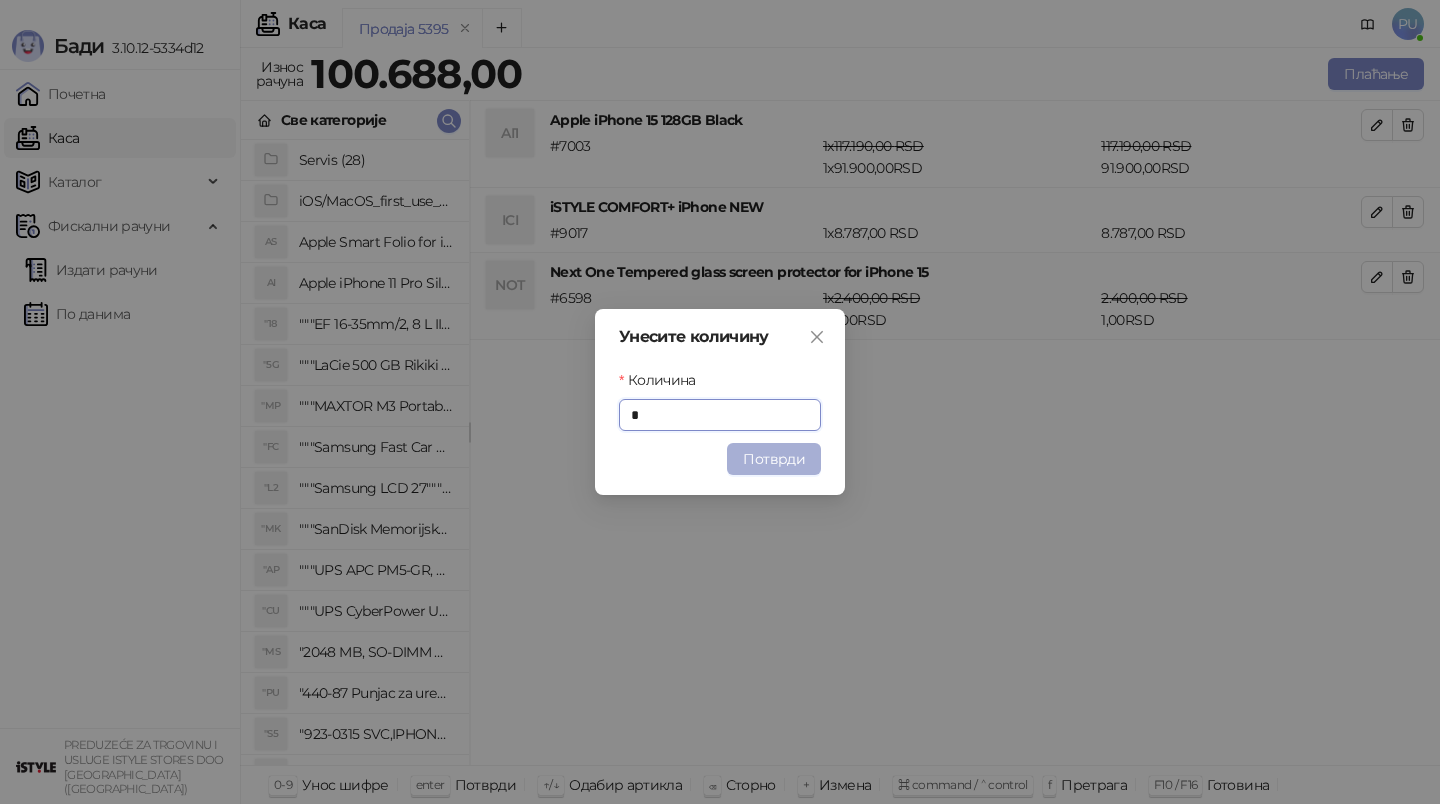 click on "Потврди" at bounding box center [774, 459] 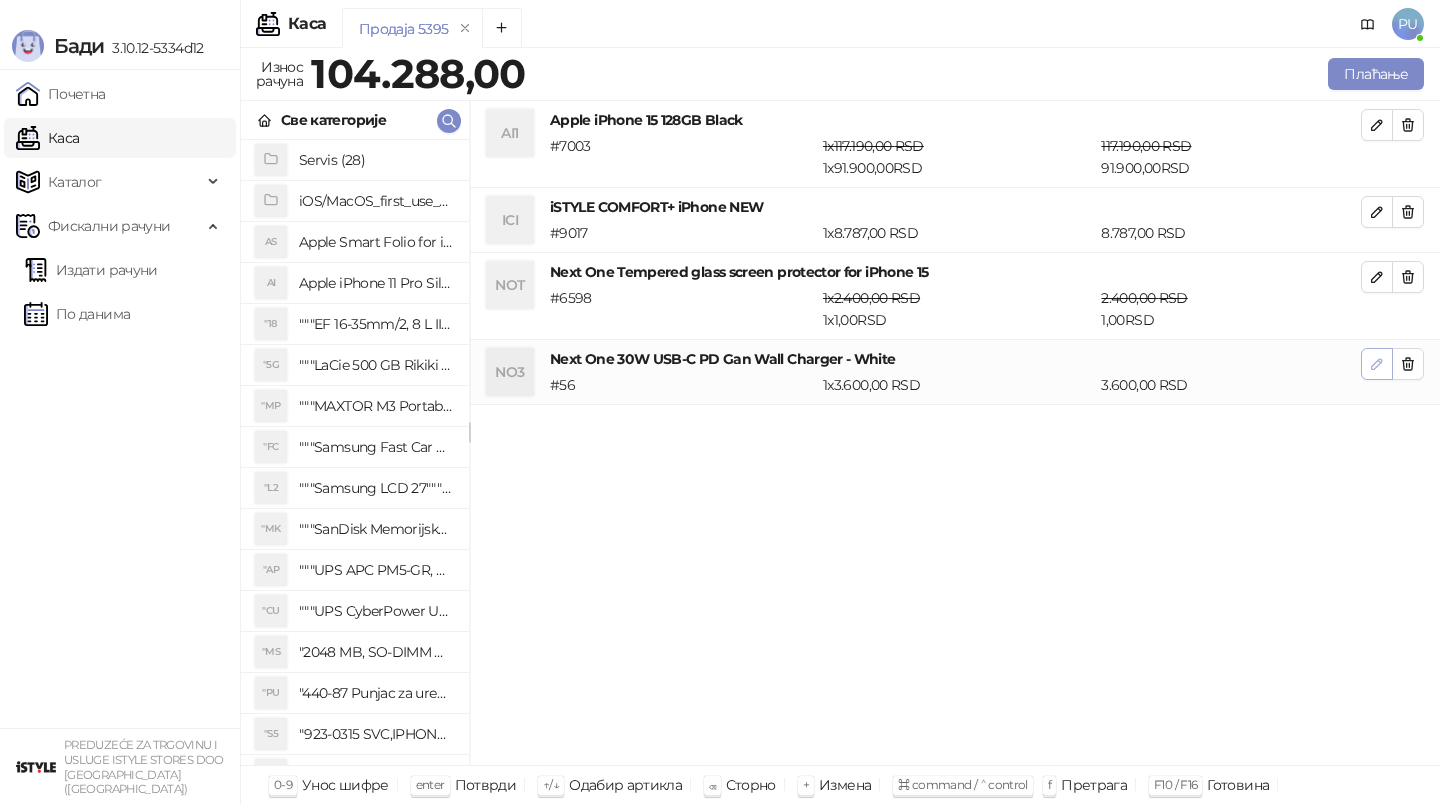 click 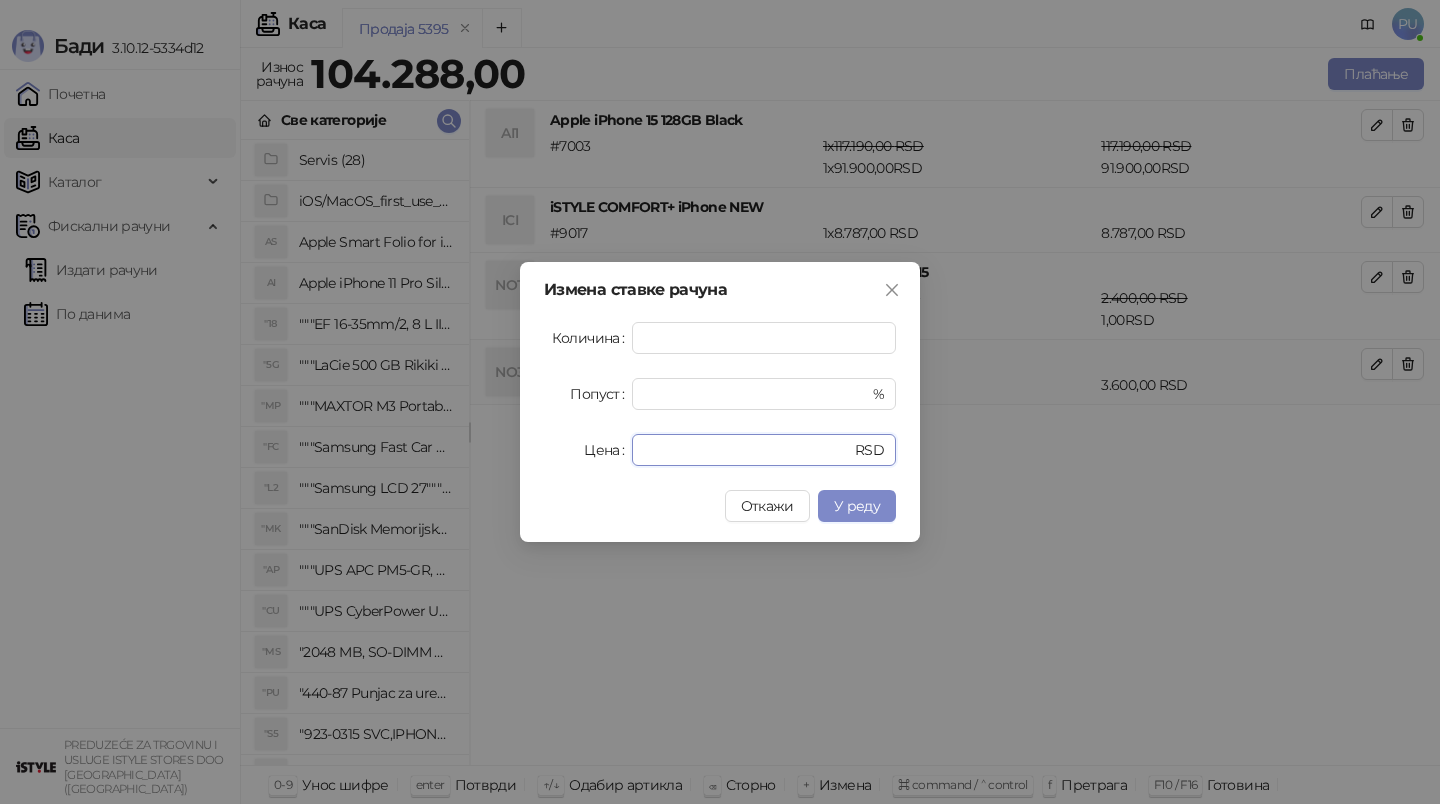 drag, startPoint x: 689, startPoint y: 454, endPoint x: 570, endPoint y: 454, distance: 119 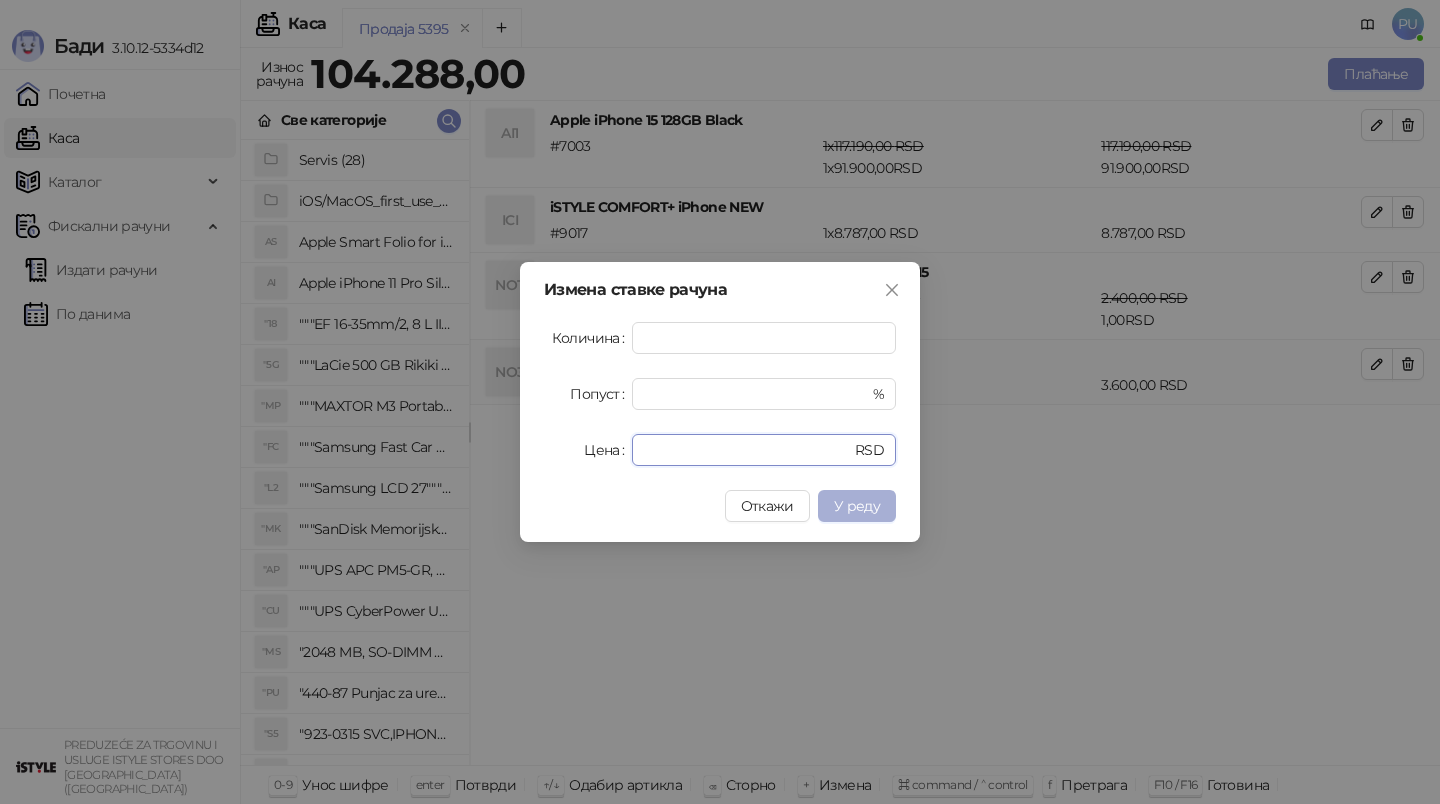 type on "*" 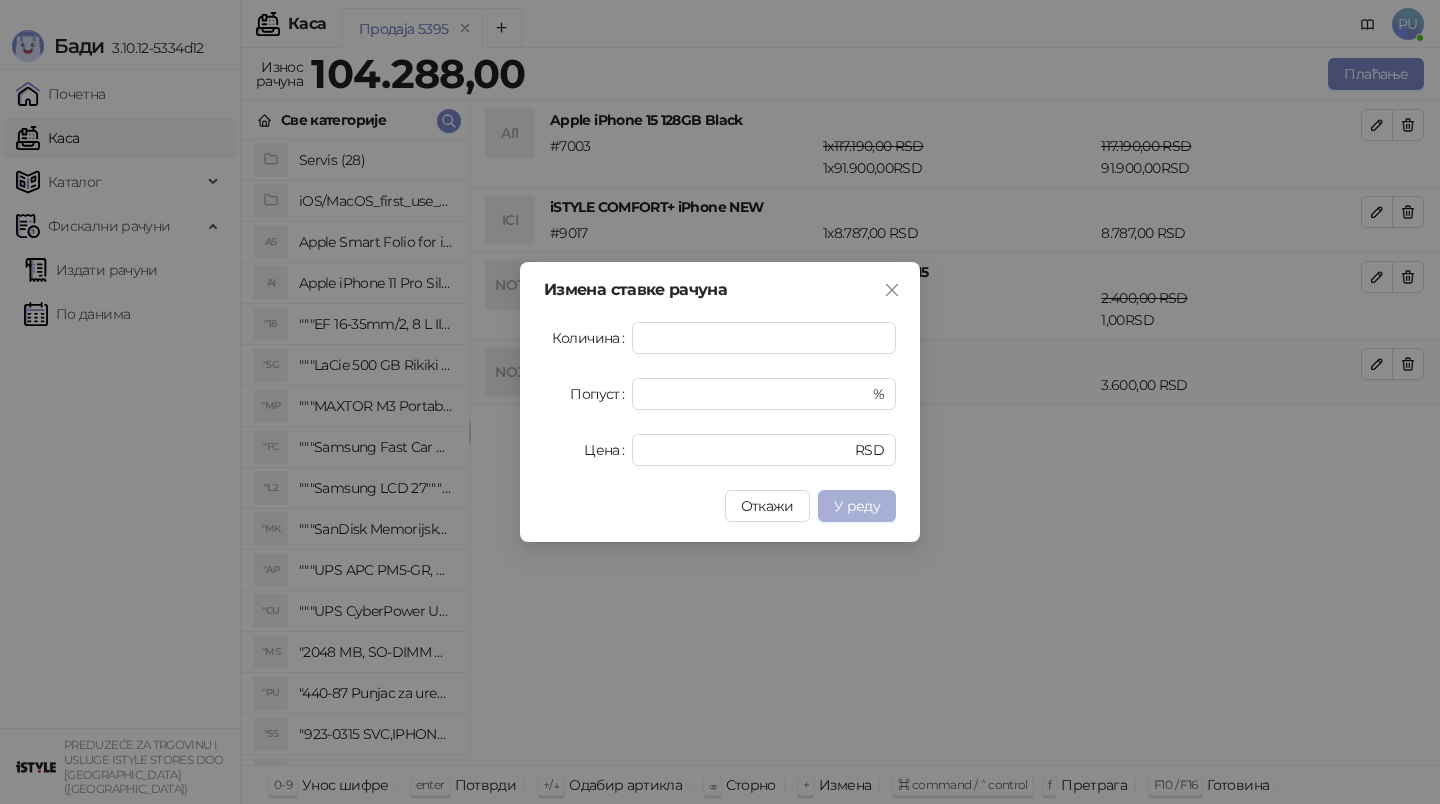 click on "У реду" at bounding box center [857, 506] 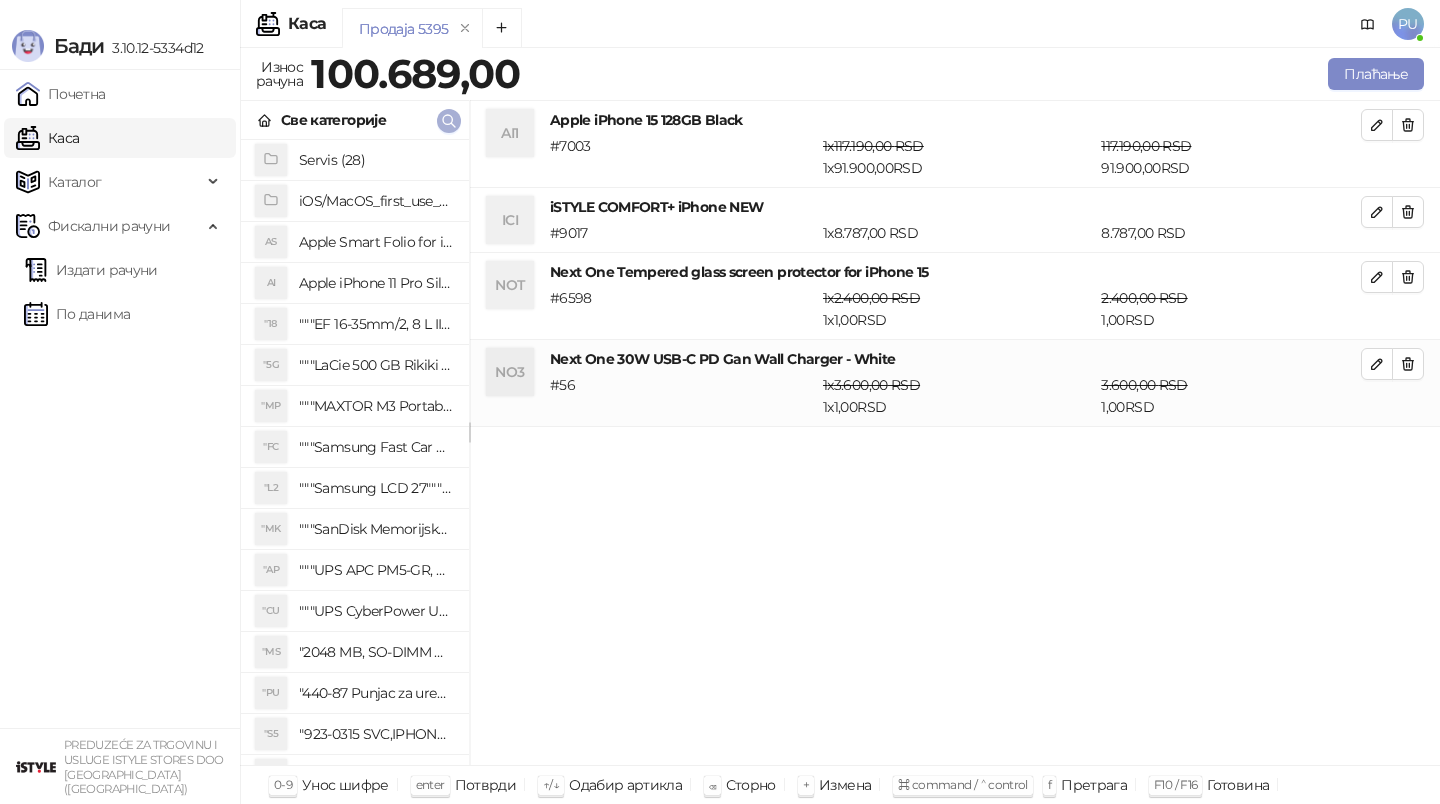click at bounding box center (449, 121) 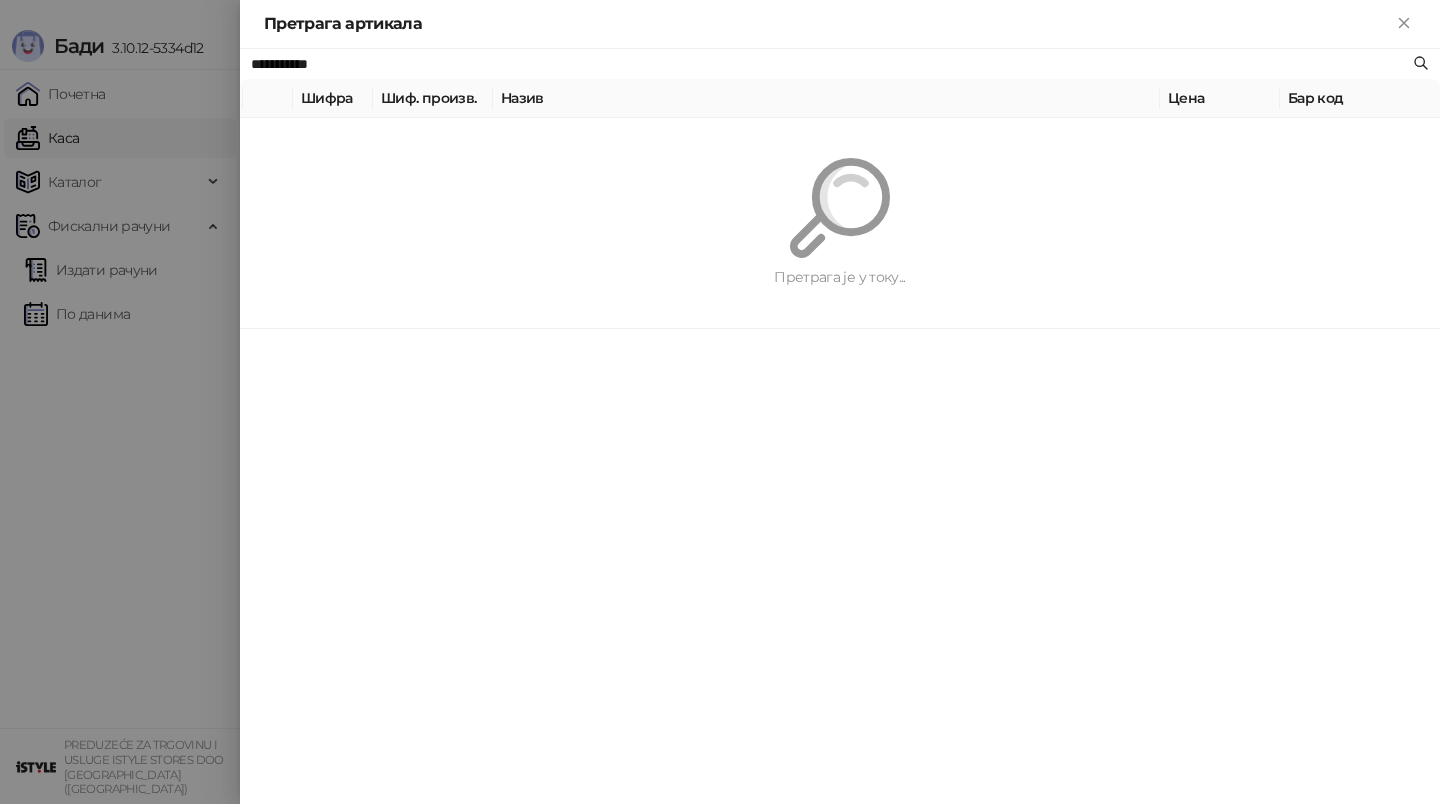 paste on "**********" 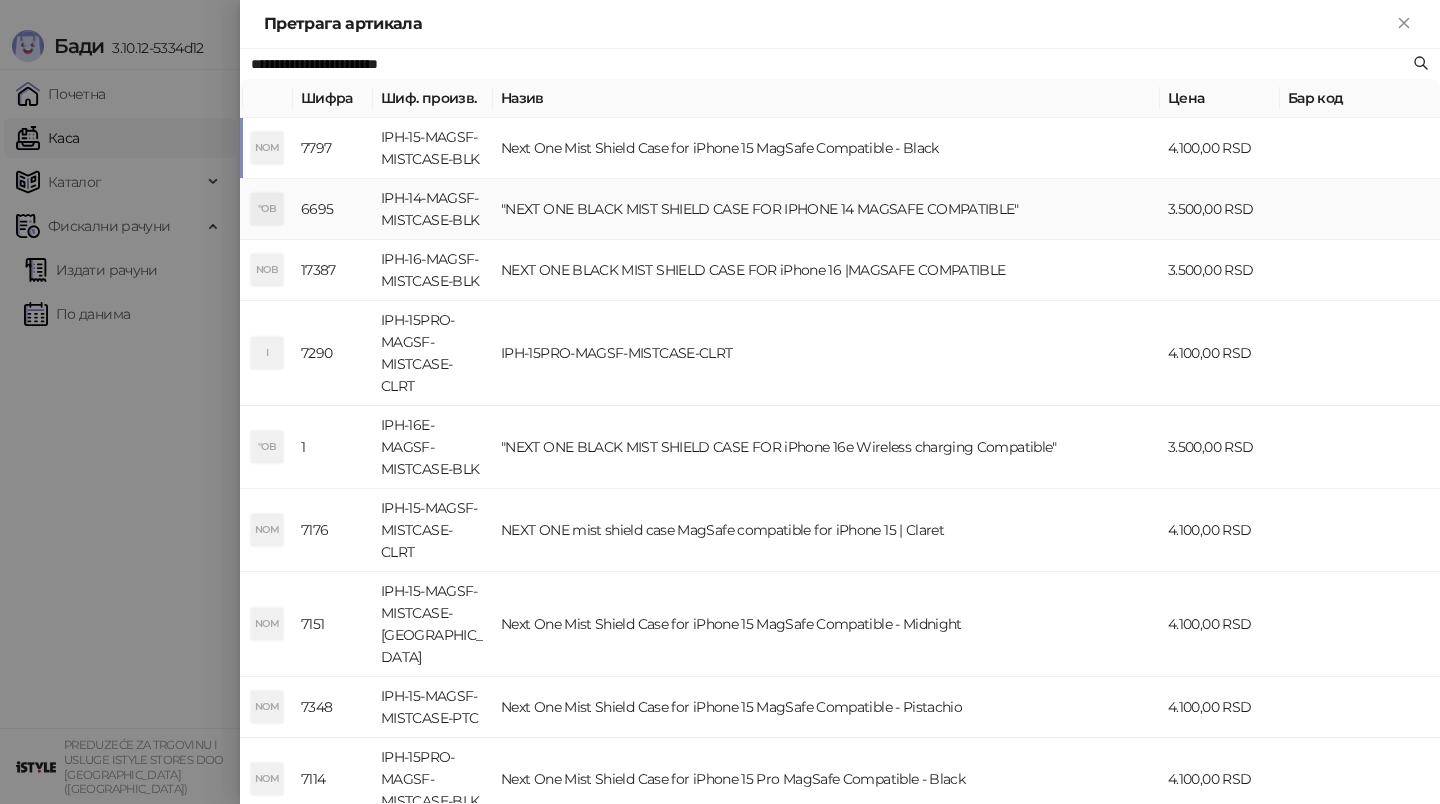 type on "**********" 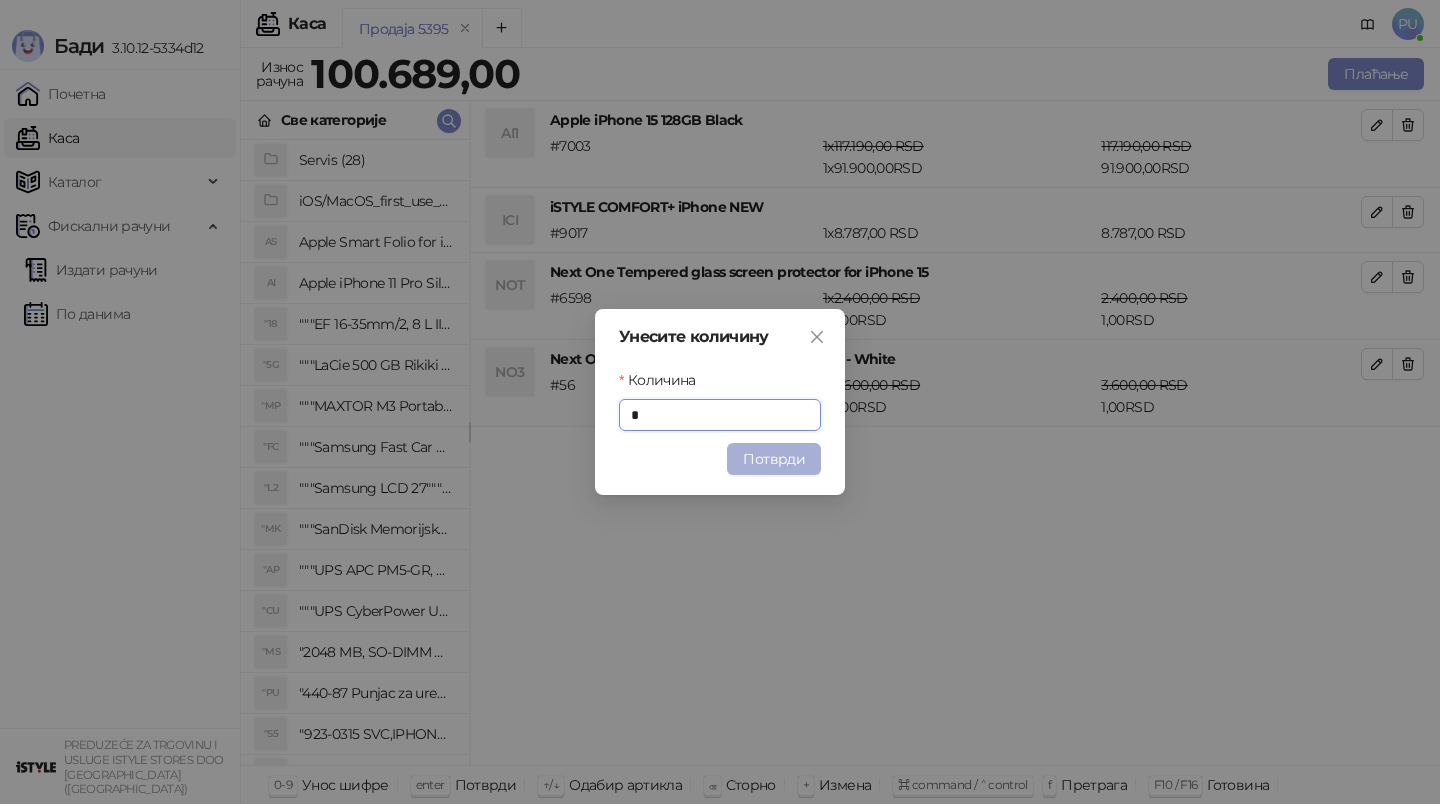 click on "Потврди" at bounding box center [774, 459] 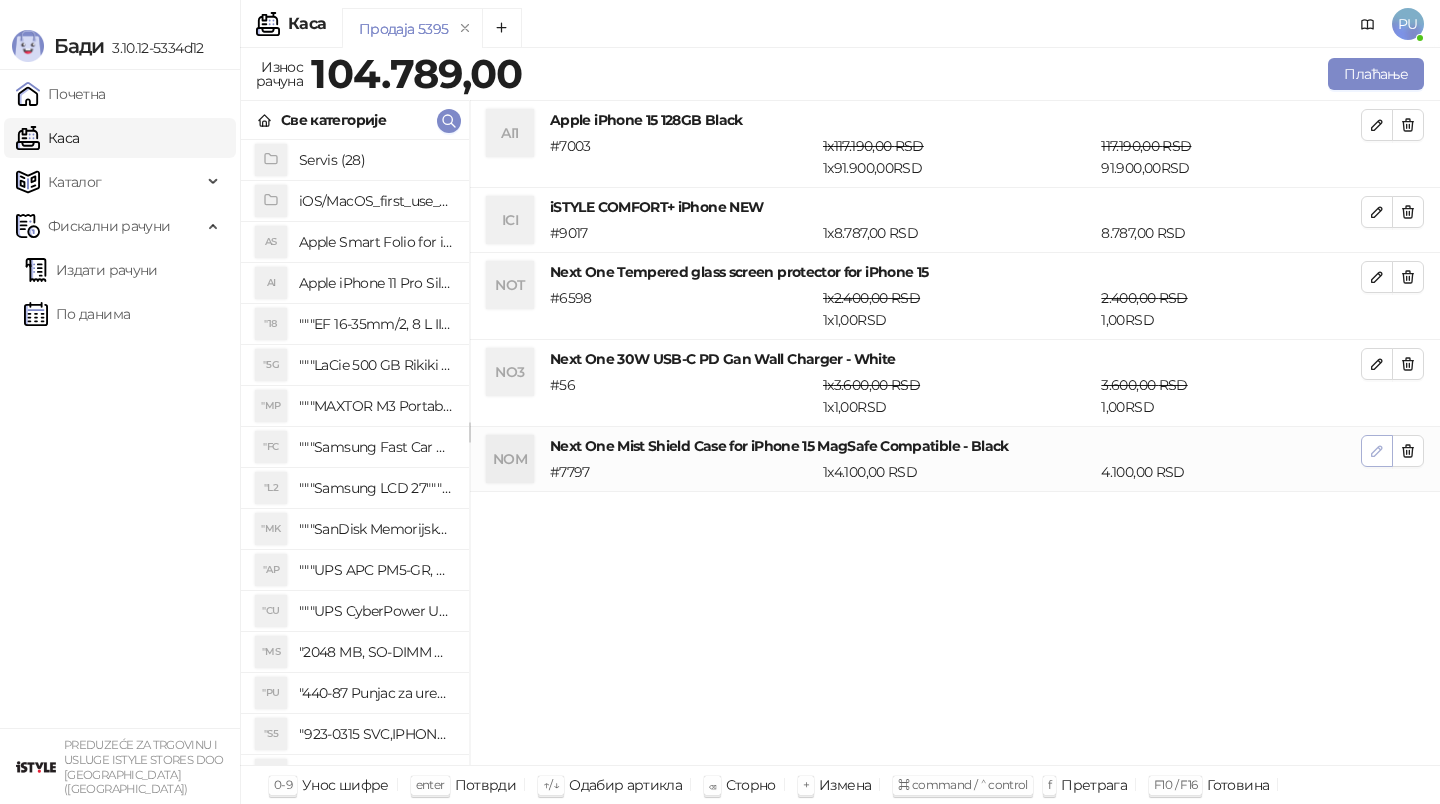 click 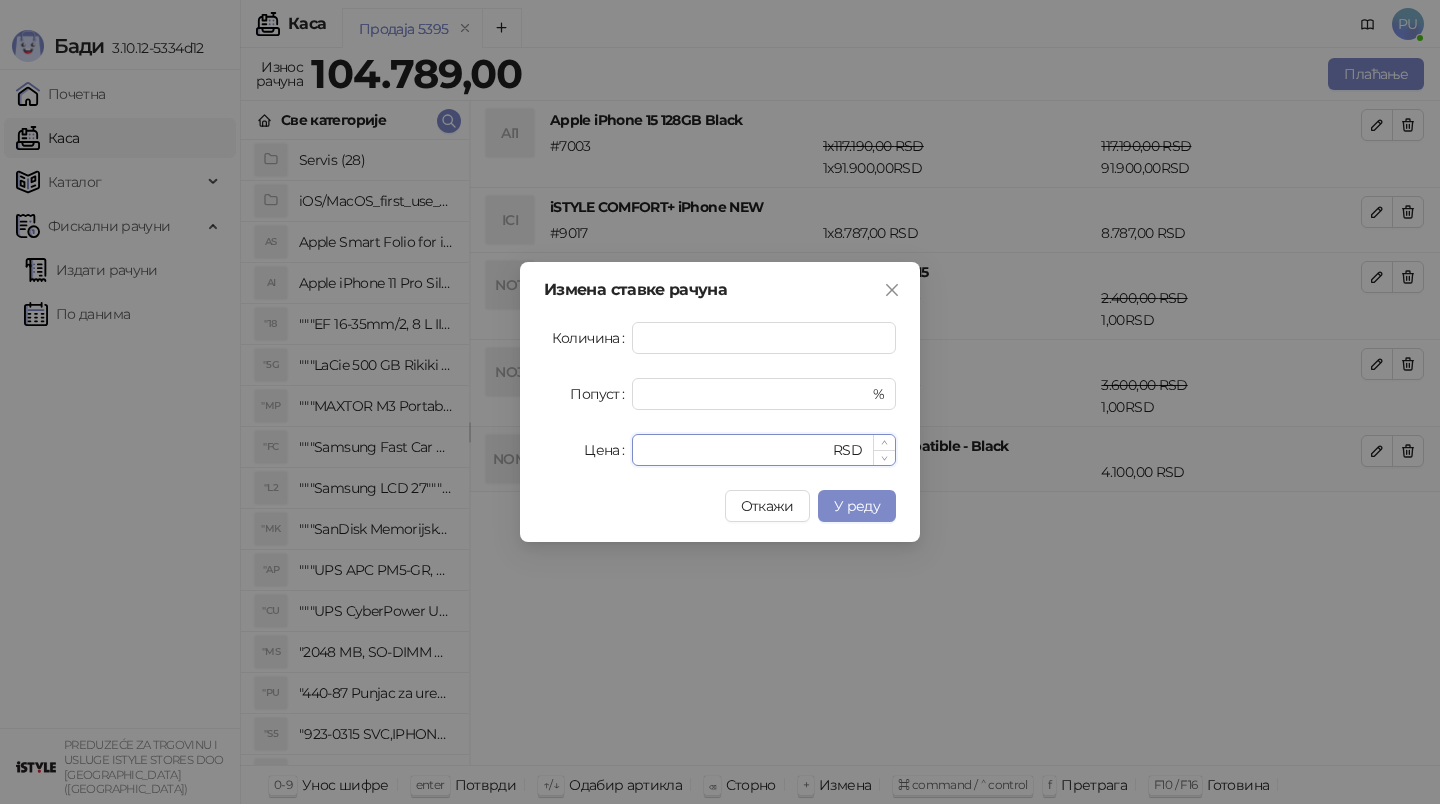 click on "****" at bounding box center (736, 450) 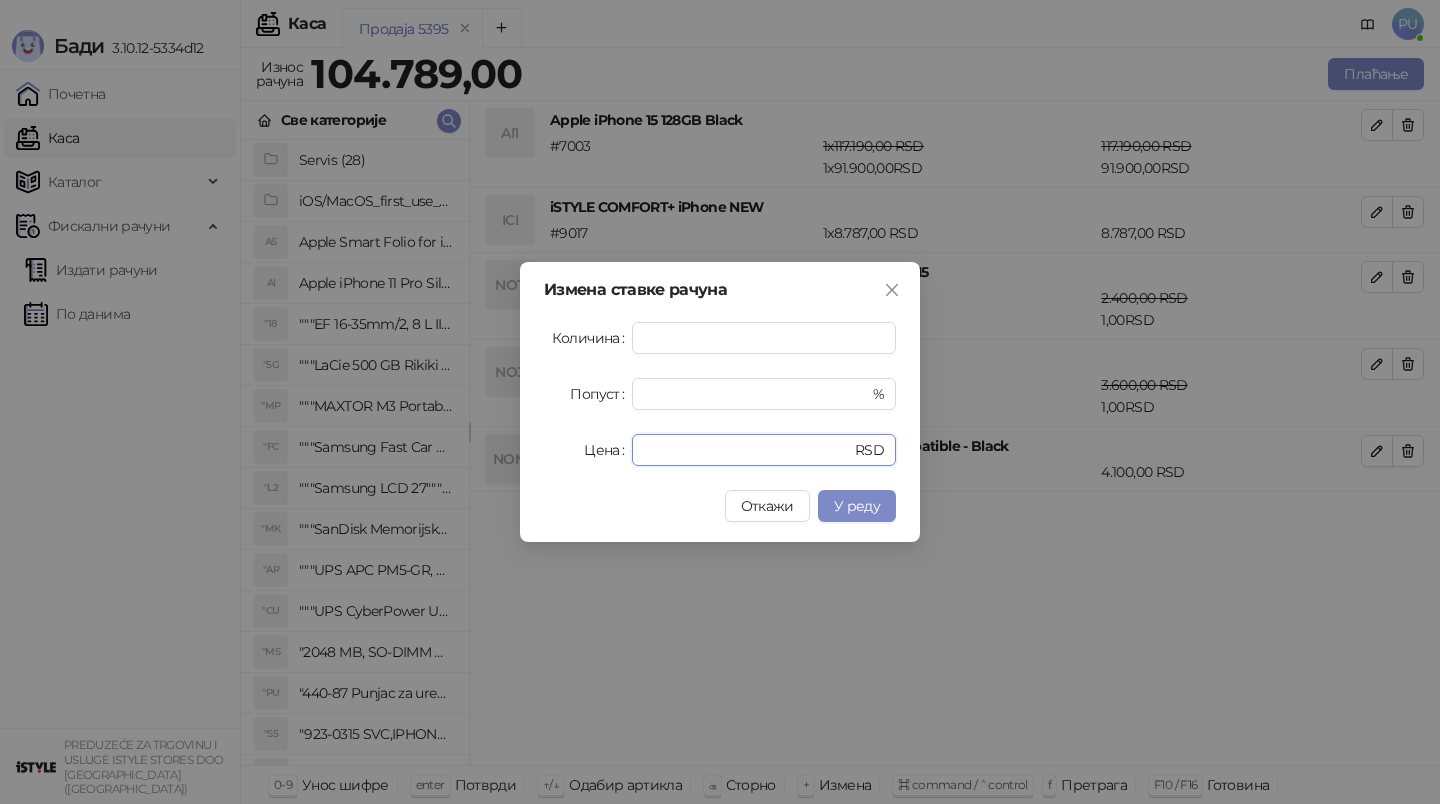 drag, startPoint x: 680, startPoint y: 457, endPoint x: 566, endPoint y: 457, distance: 114 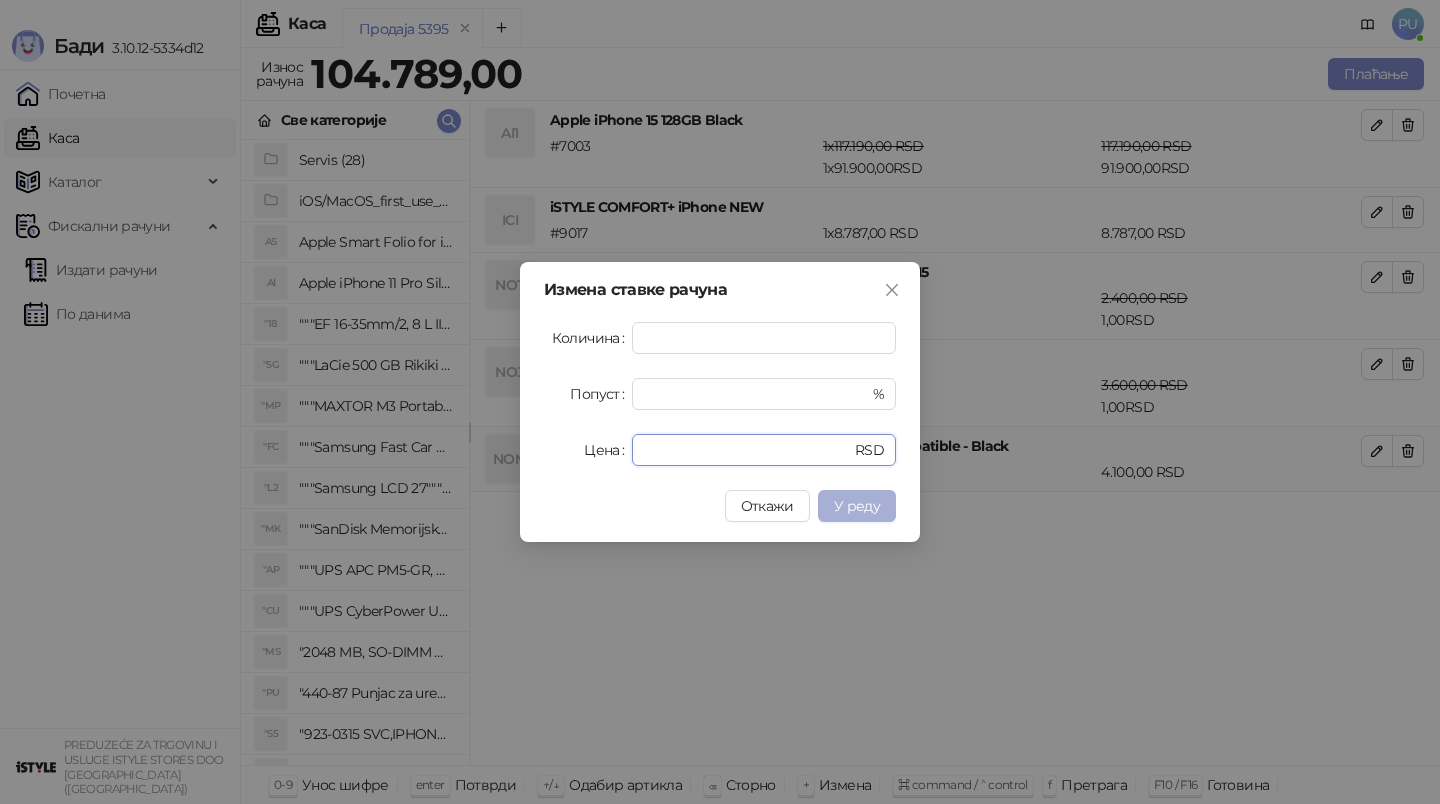 type on "*" 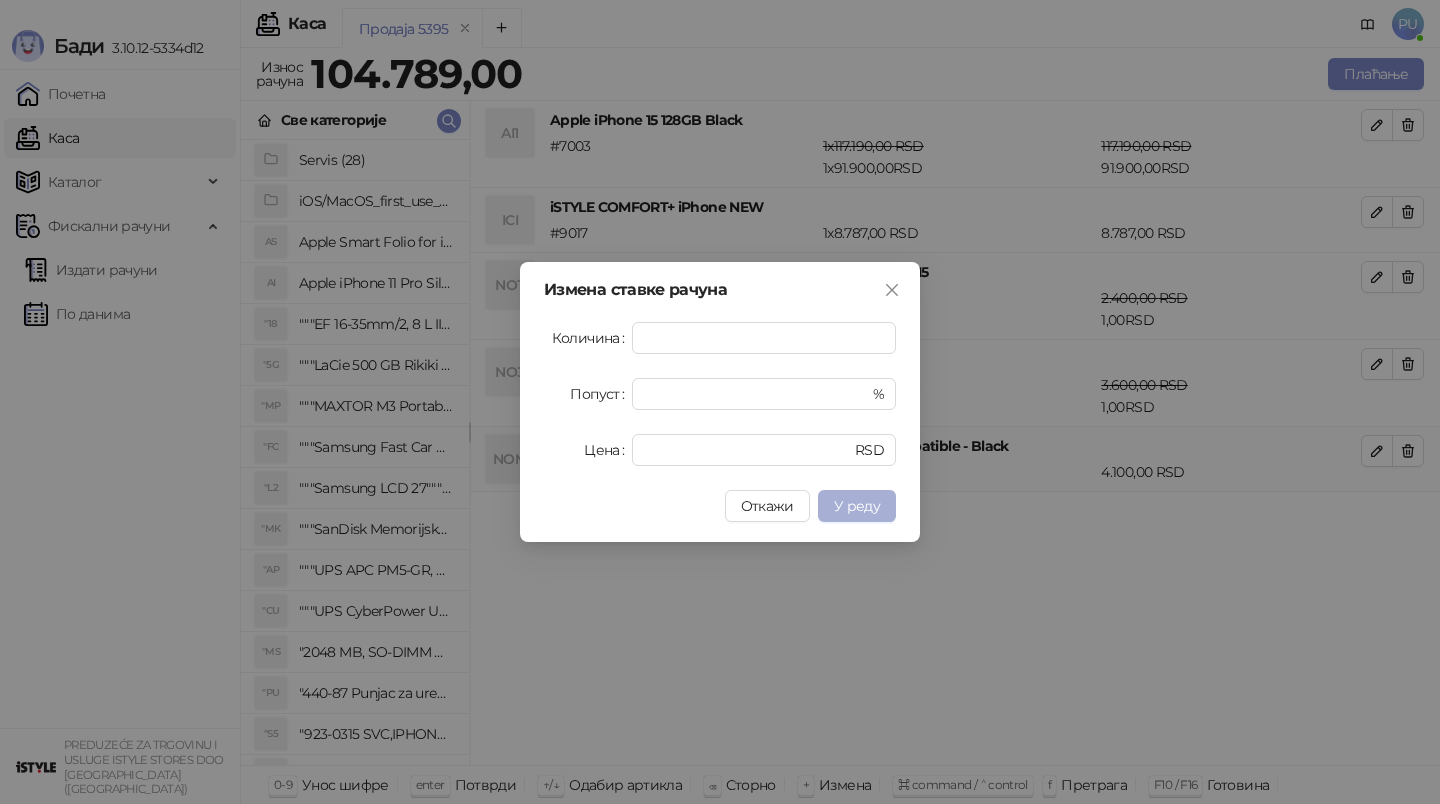 click on "У реду" at bounding box center [857, 506] 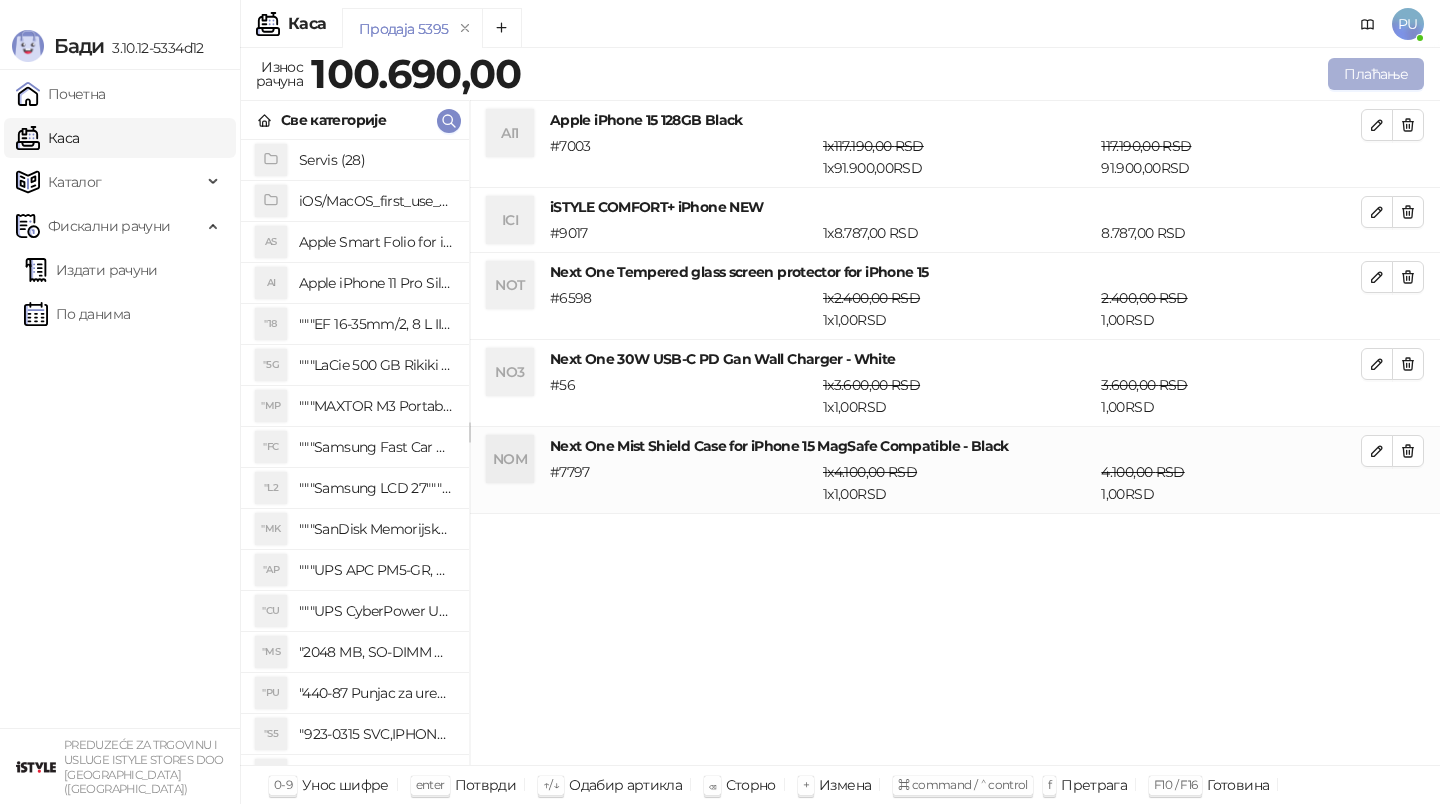 click on "Плаћање" at bounding box center (1376, 74) 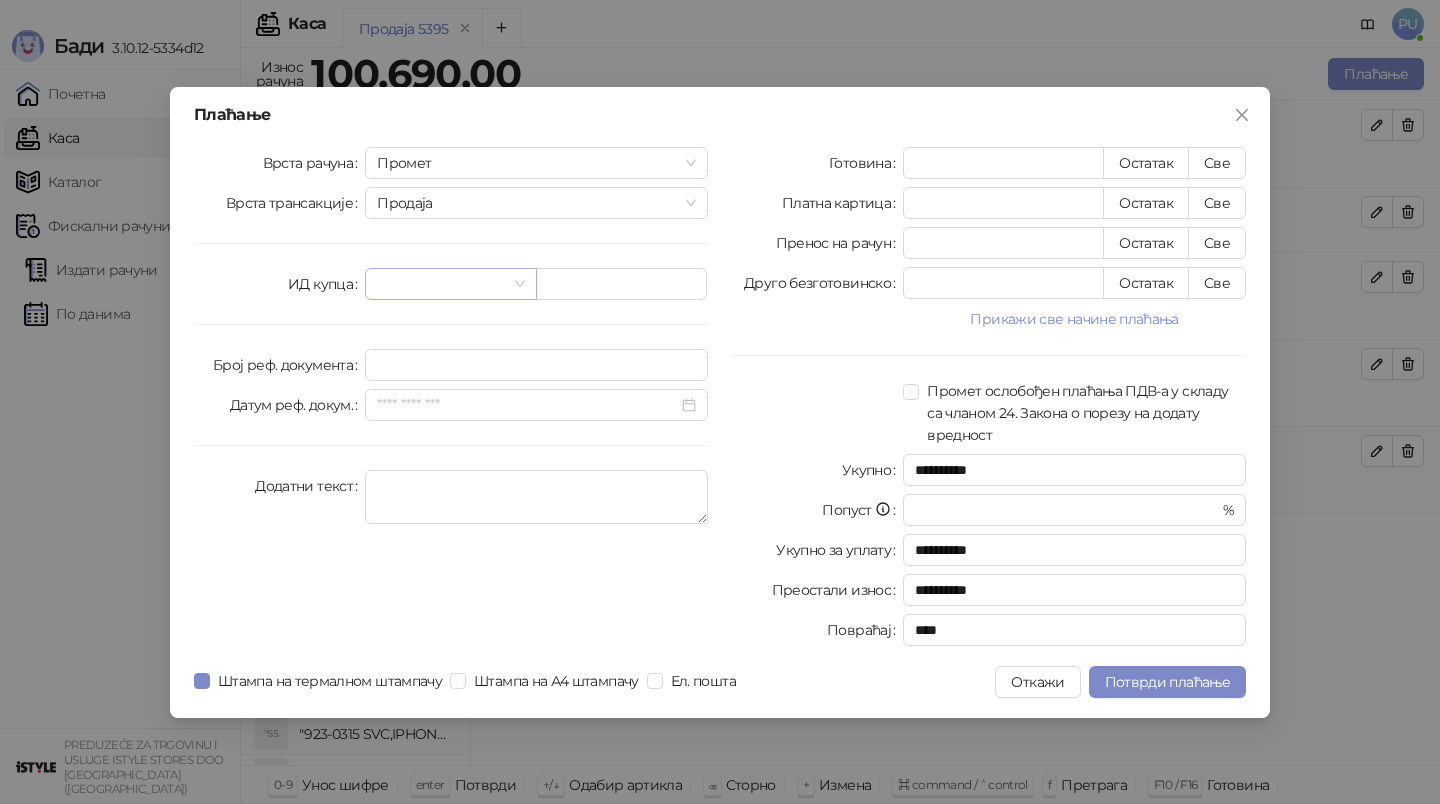 click at bounding box center [450, 284] 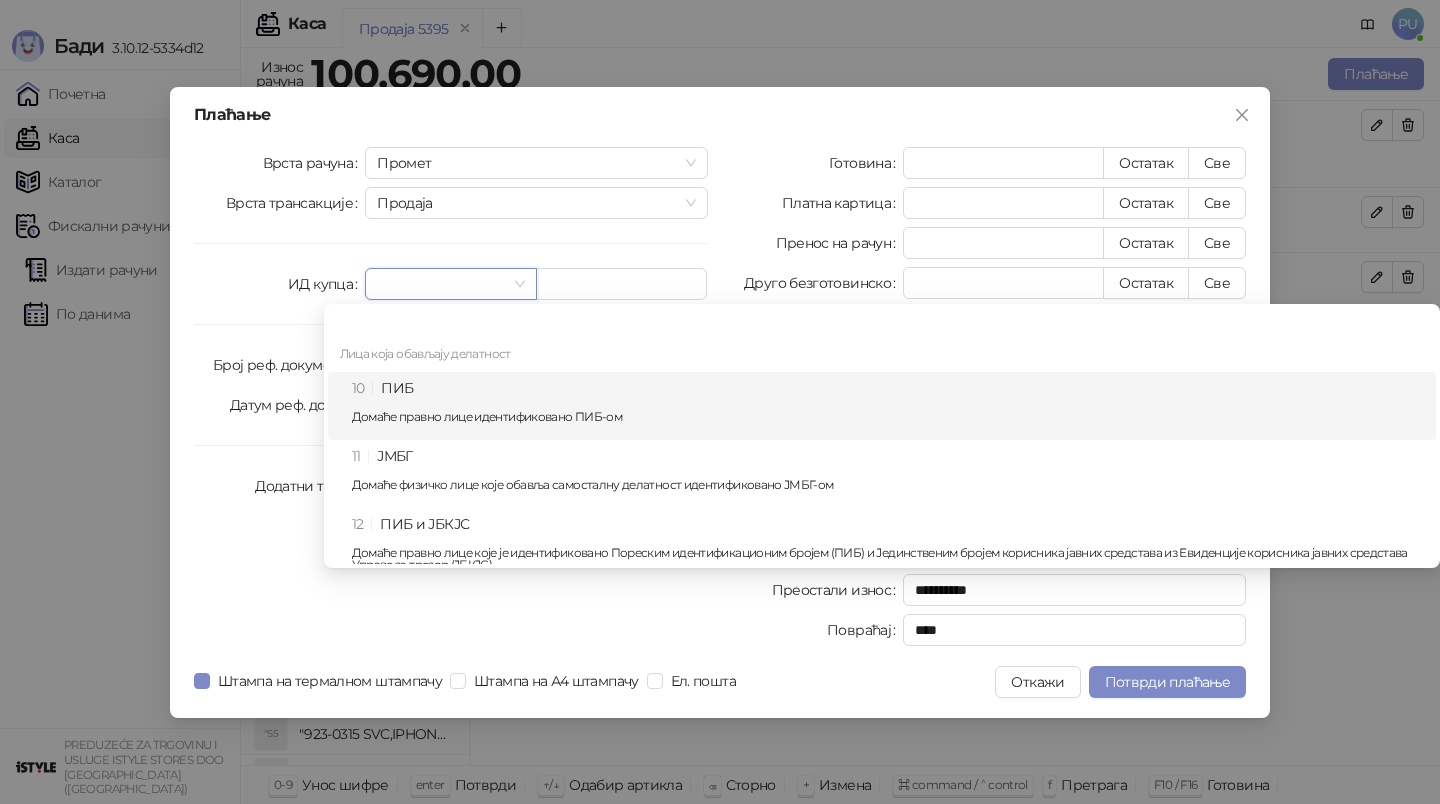 click on "10 ПИБ Домаће правно лице идентификовано ПИБ-ом" at bounding box center [888, 406] 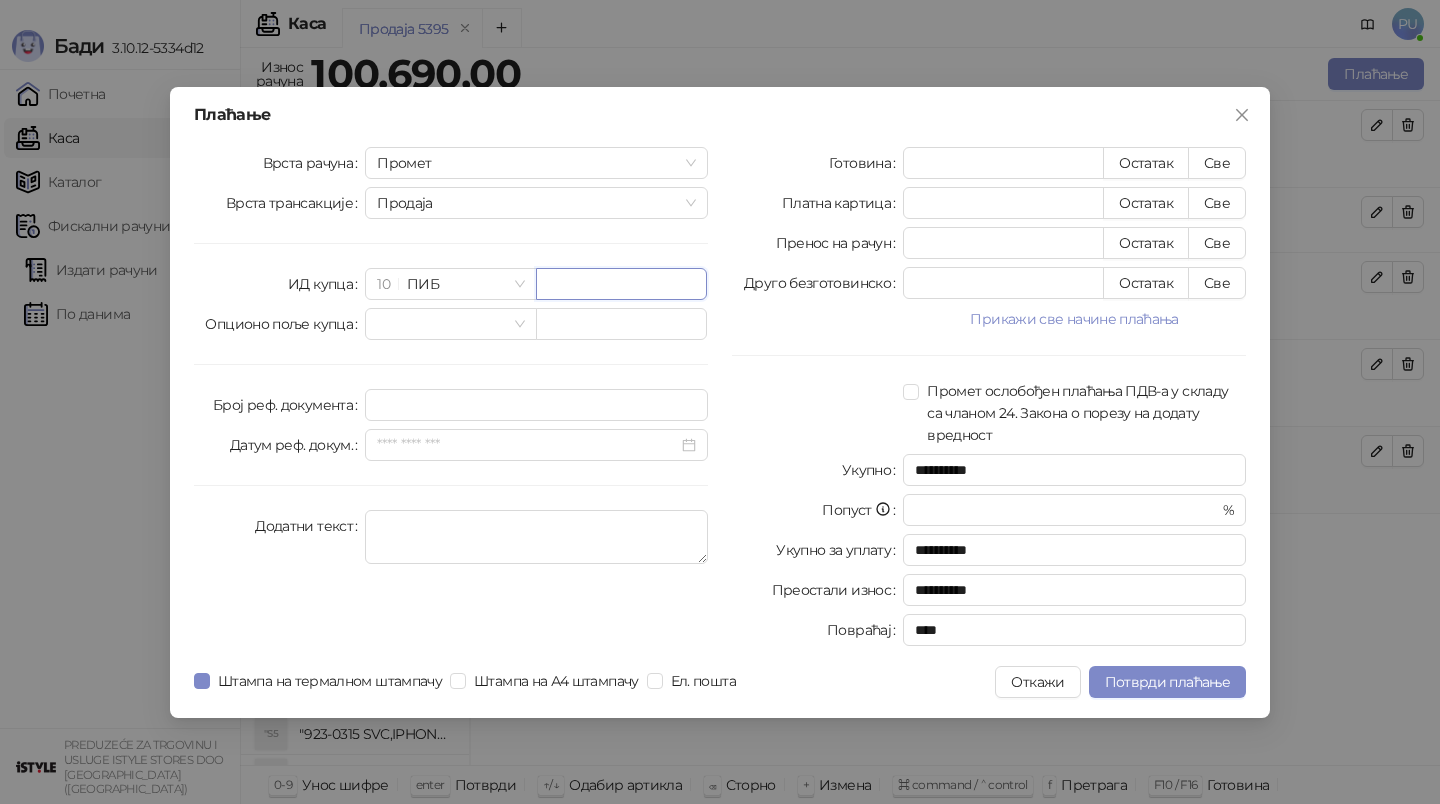 click at bounding box center (621, 284) 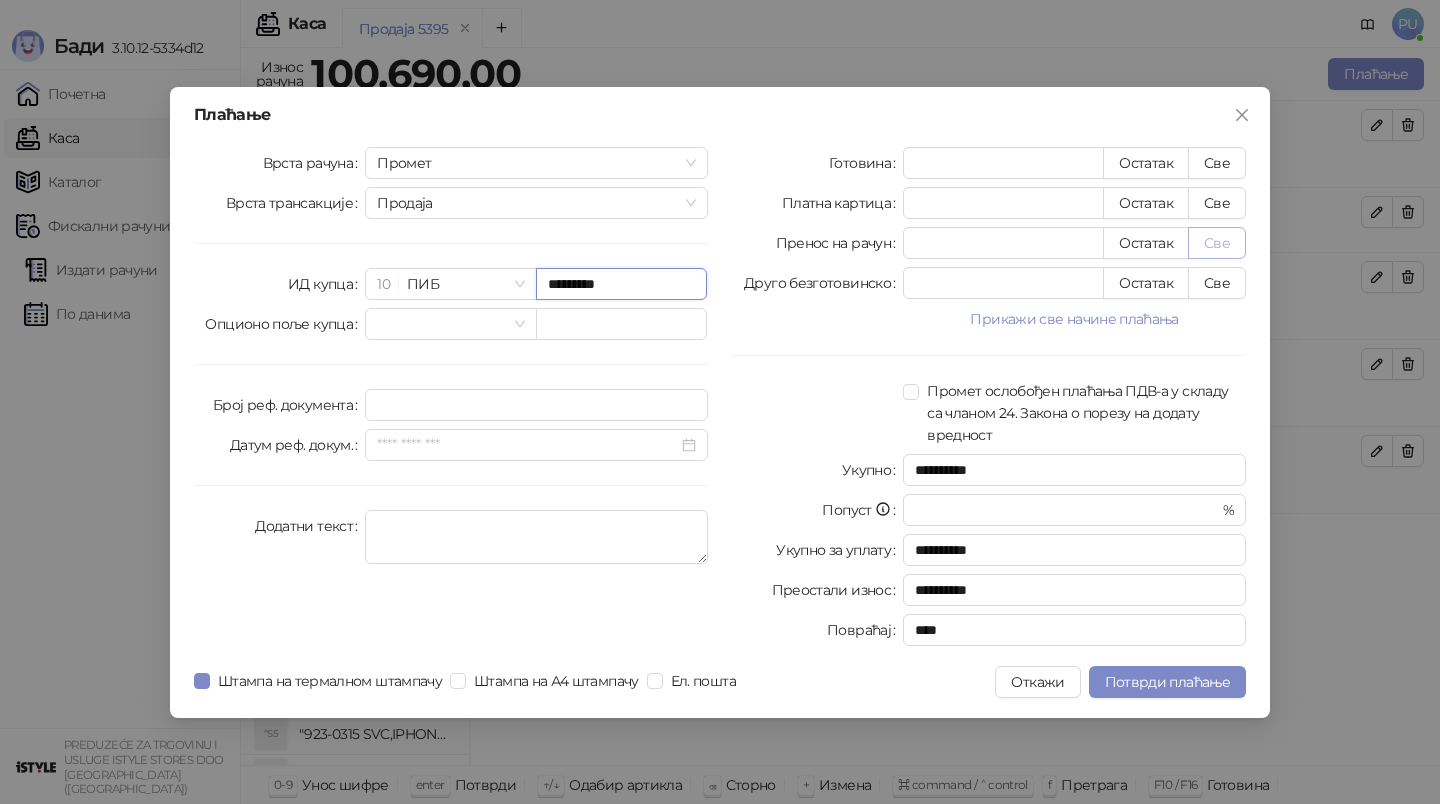 type on "*********" 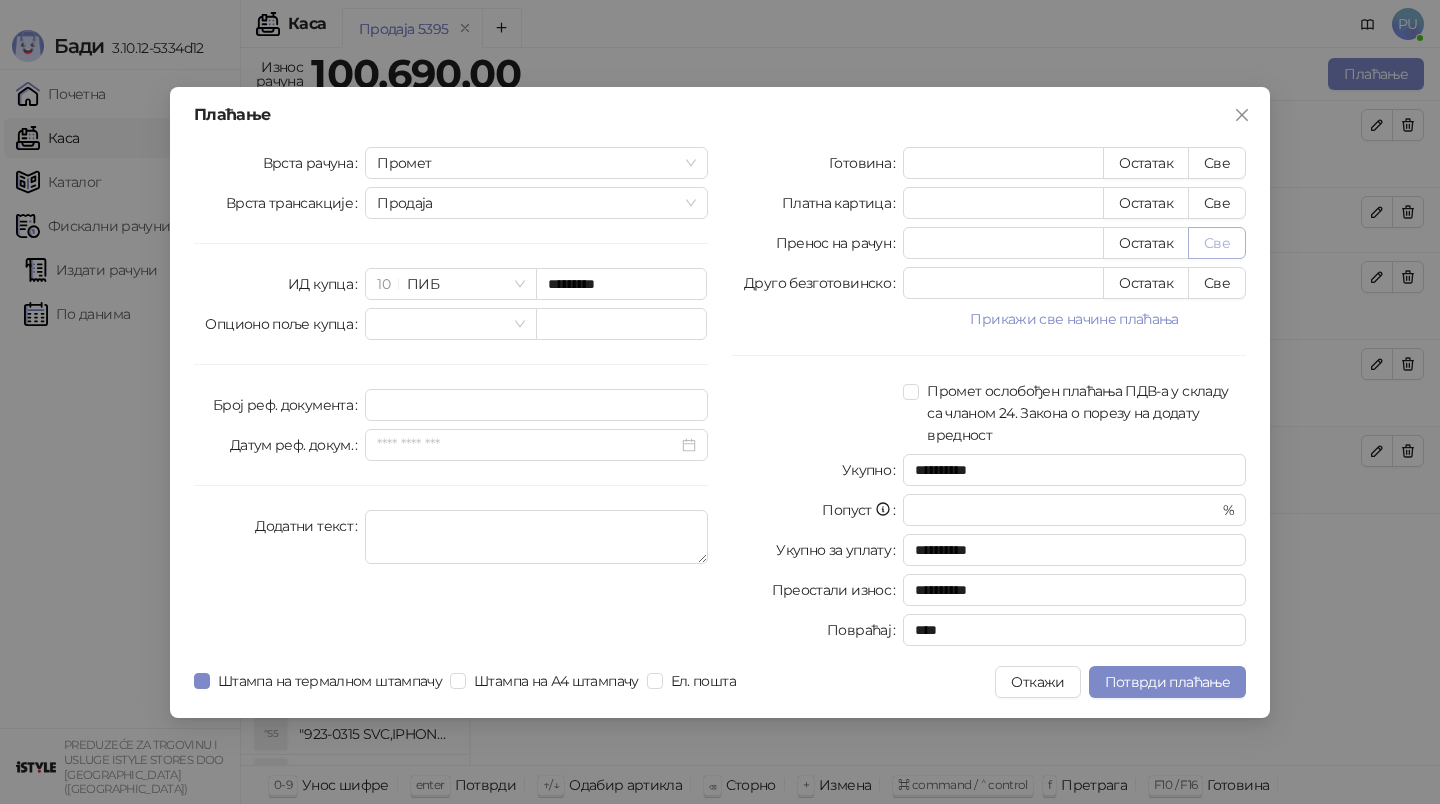 click on "Све" at bounding box center (1217, 243) 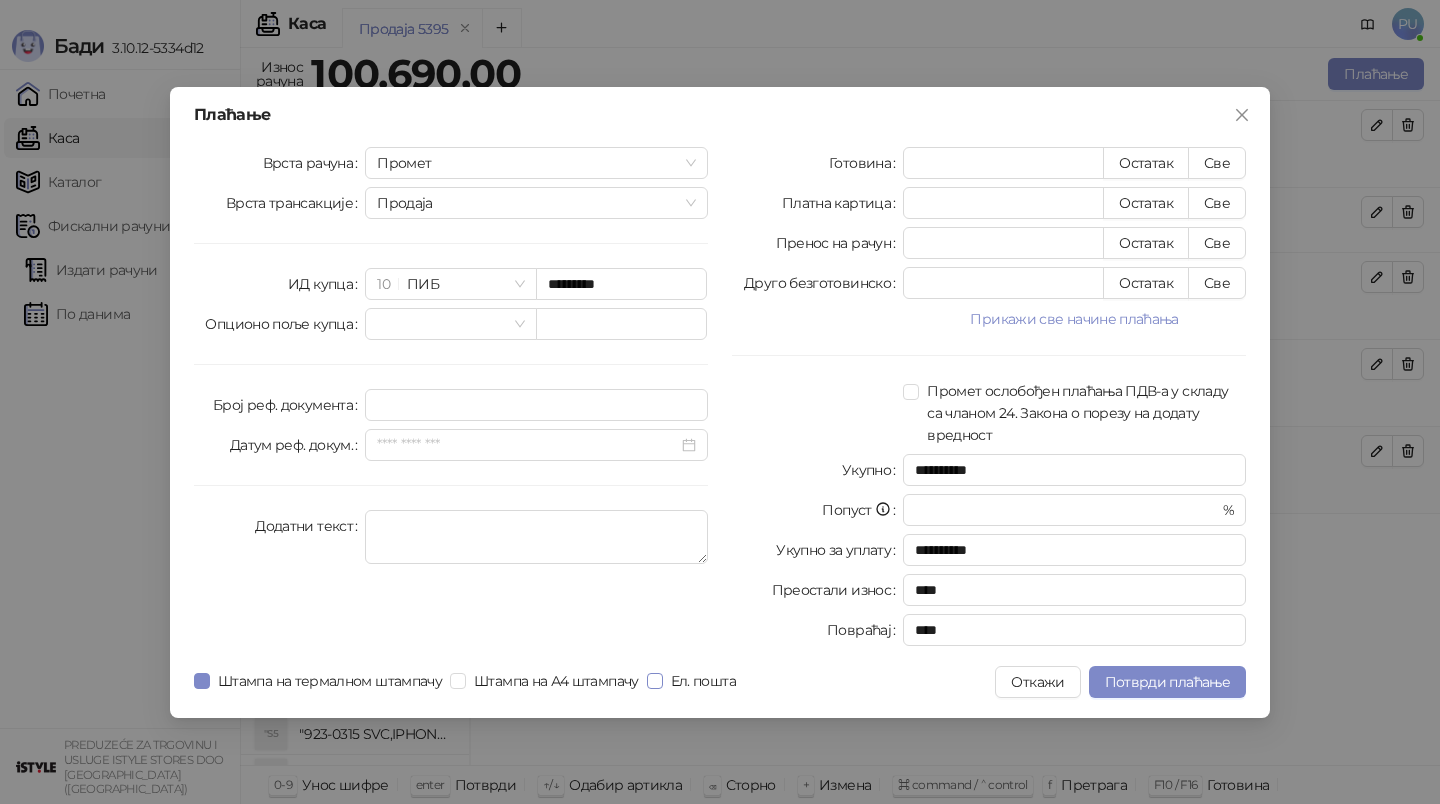 click on "Ел. пошта" at bounding box center [703, 681] 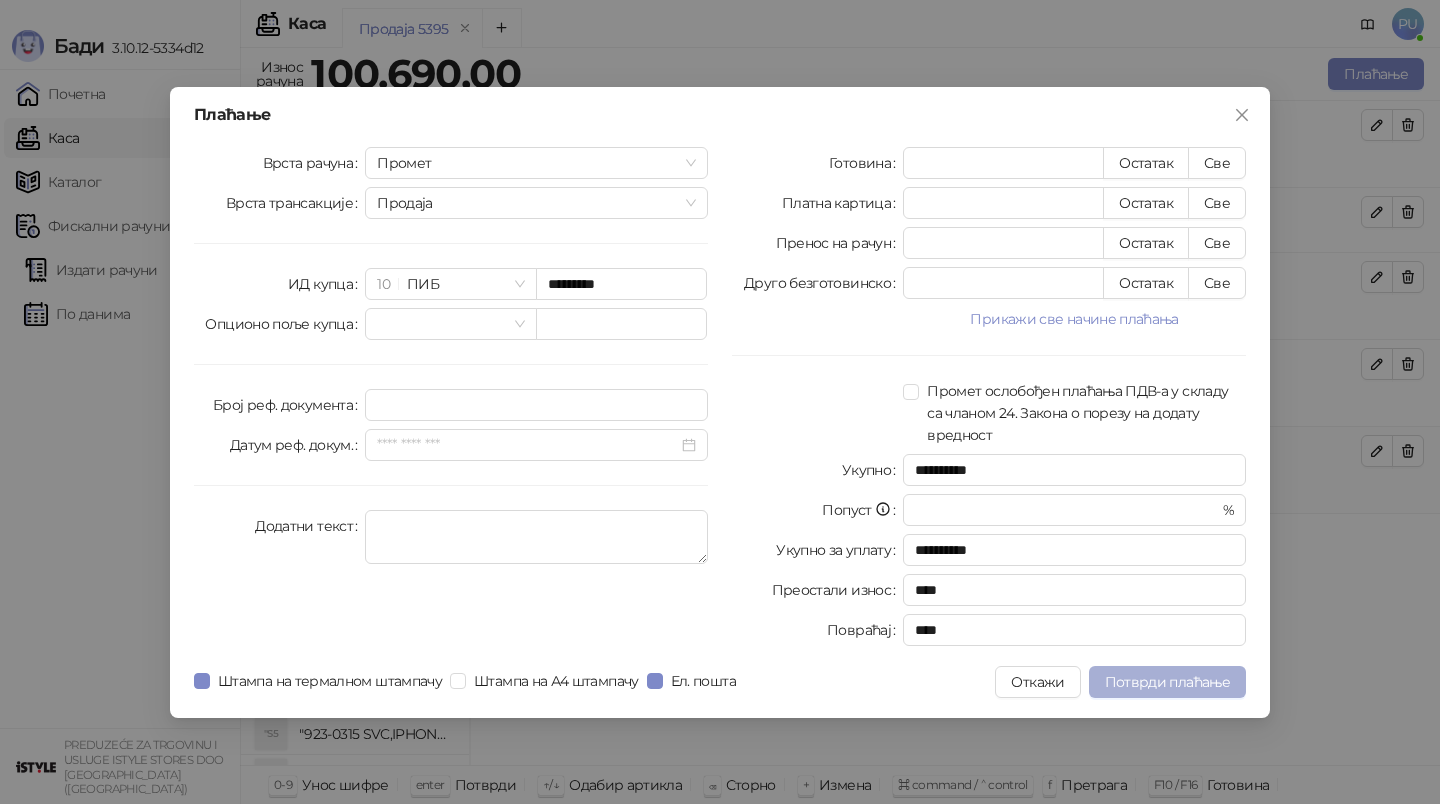 click on "Потврди плаћање" at bounding box center (1167, 682) 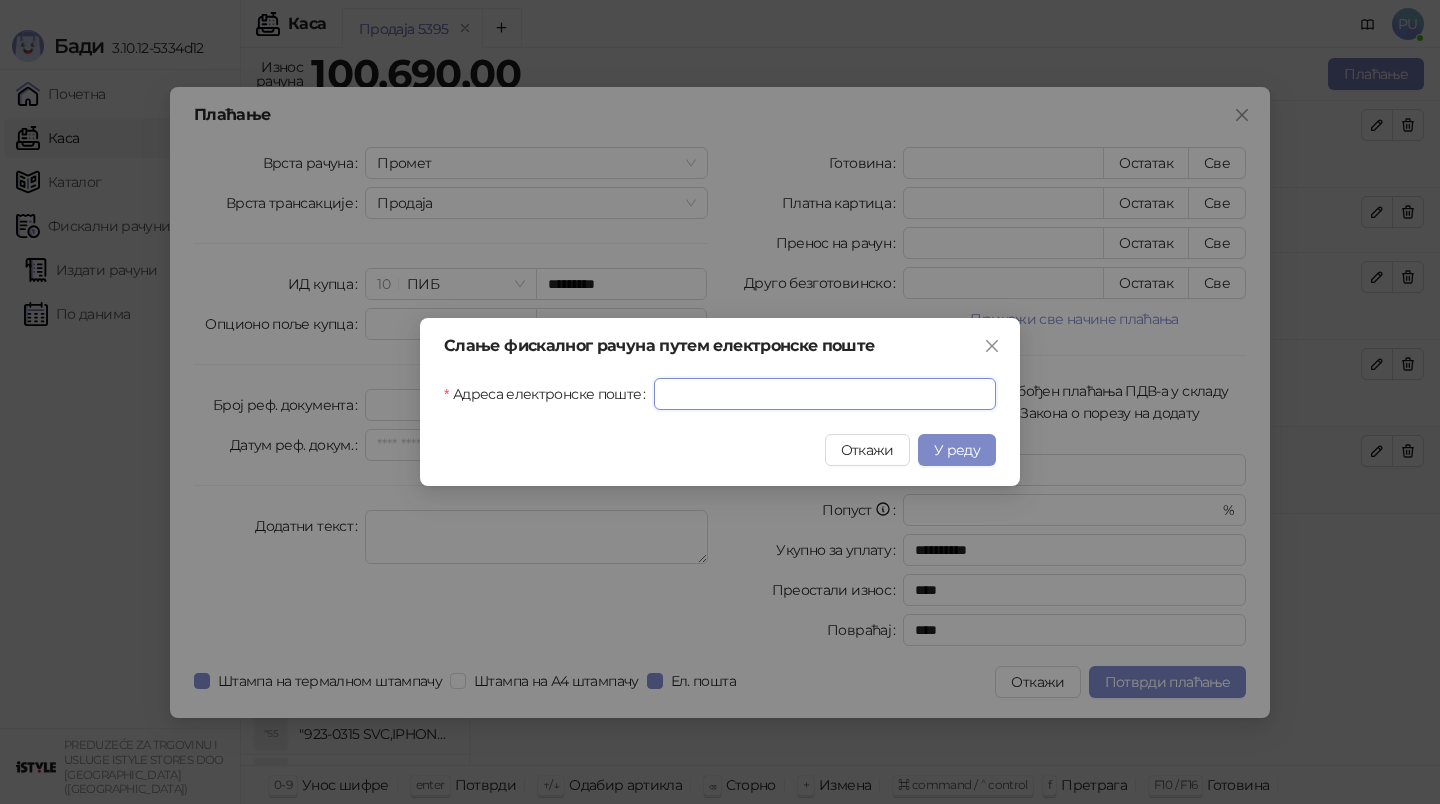 click on "Адреса електронске поште" at bounding box center (825, 394) 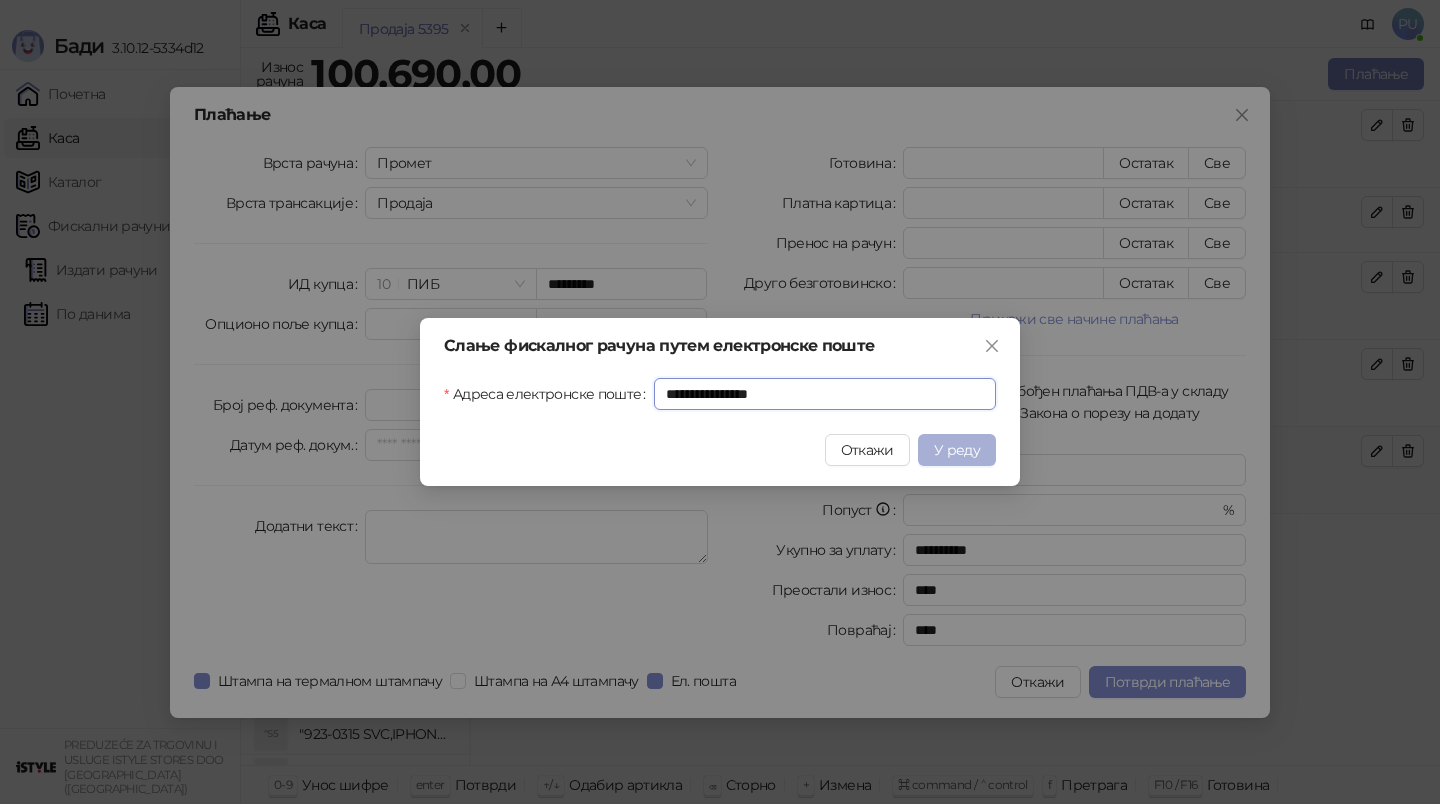 type on "**********" 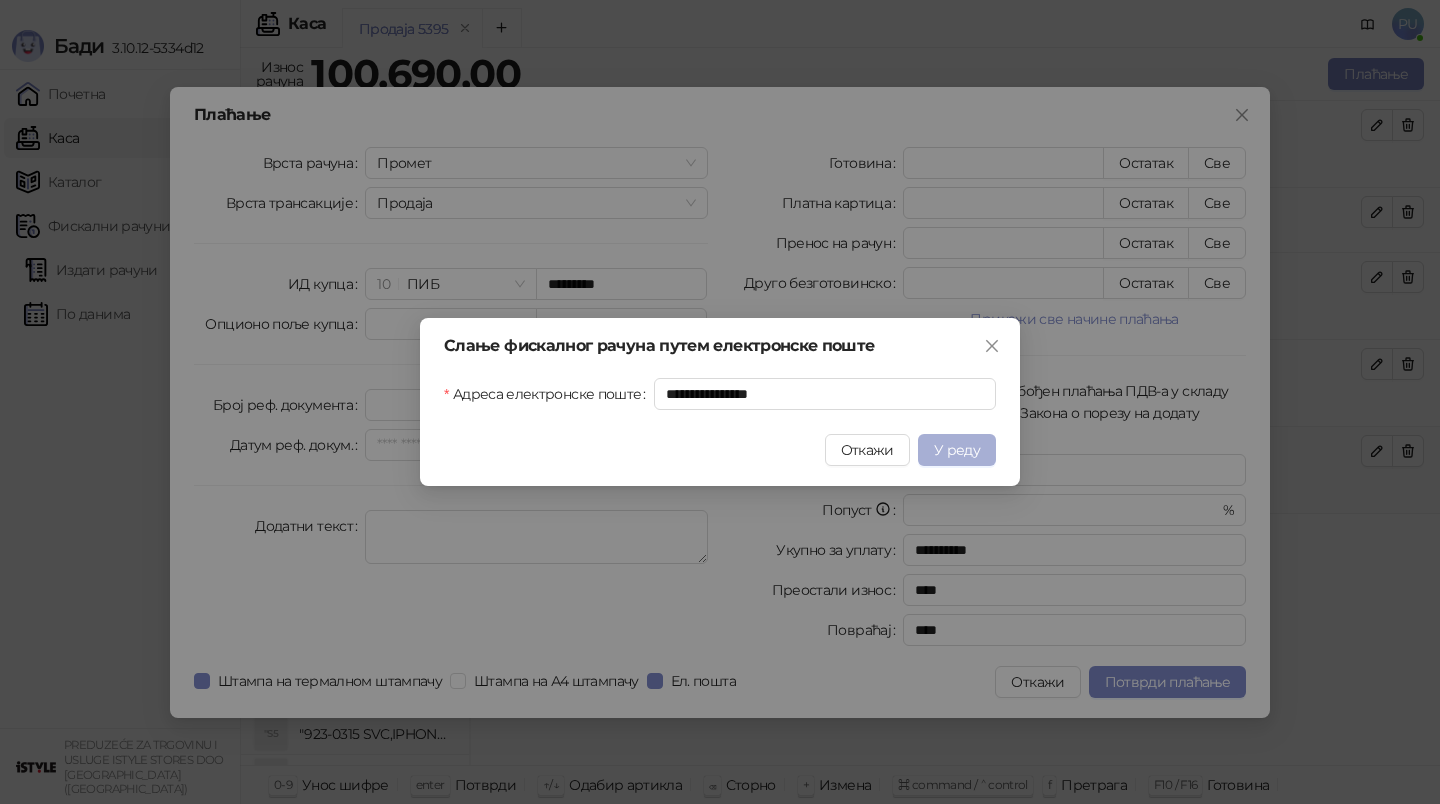 click on "У реду" at bounding box center [957, 450] 